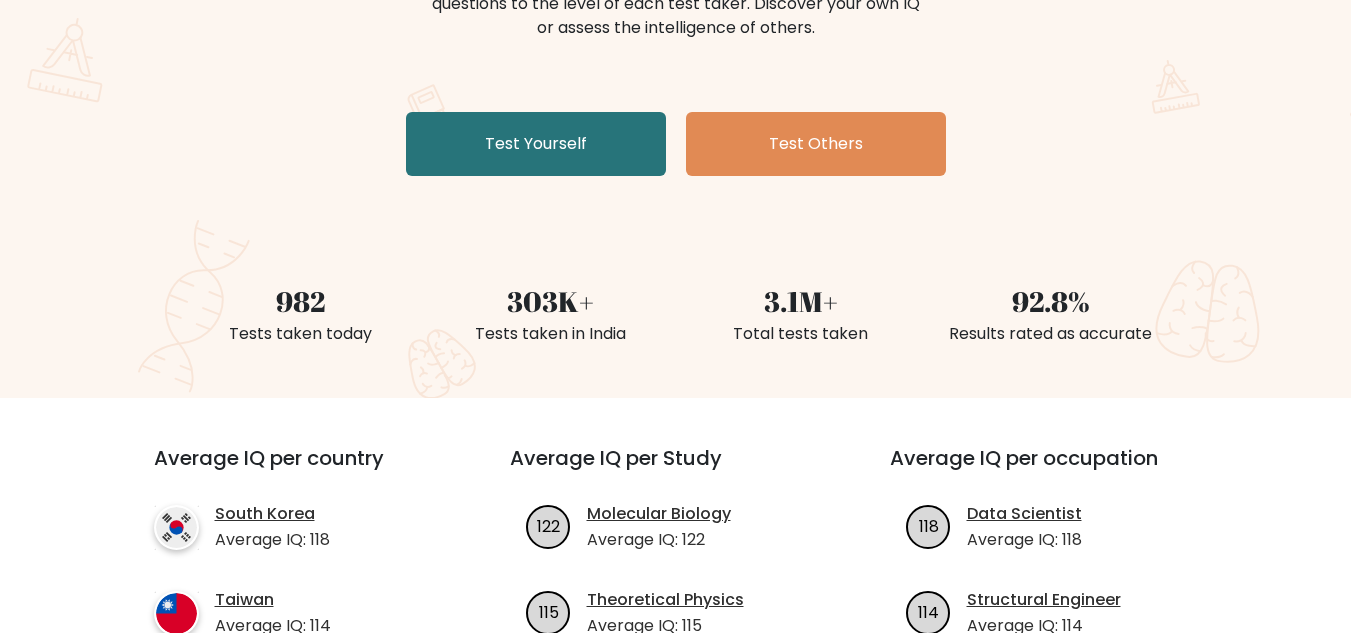 scroll, scrollTop: 308, scrollLeft: 0, axis: vertical 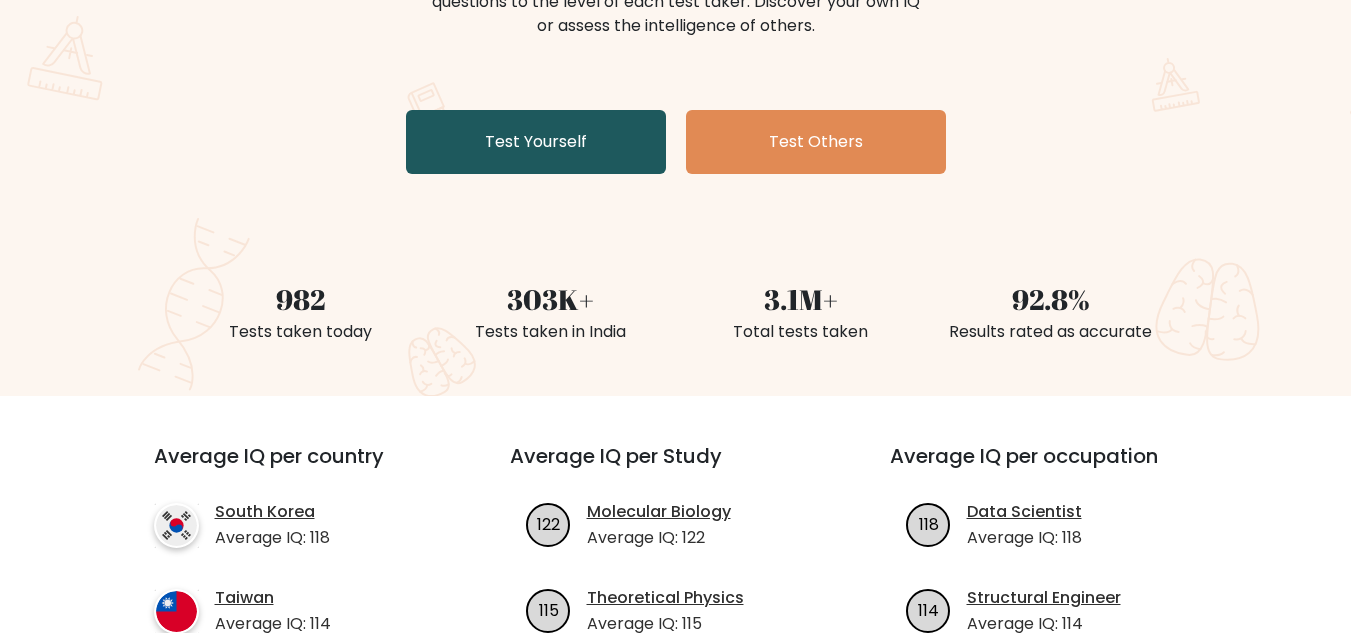 click on "Test Yourself" at bounding box center (536, 142) 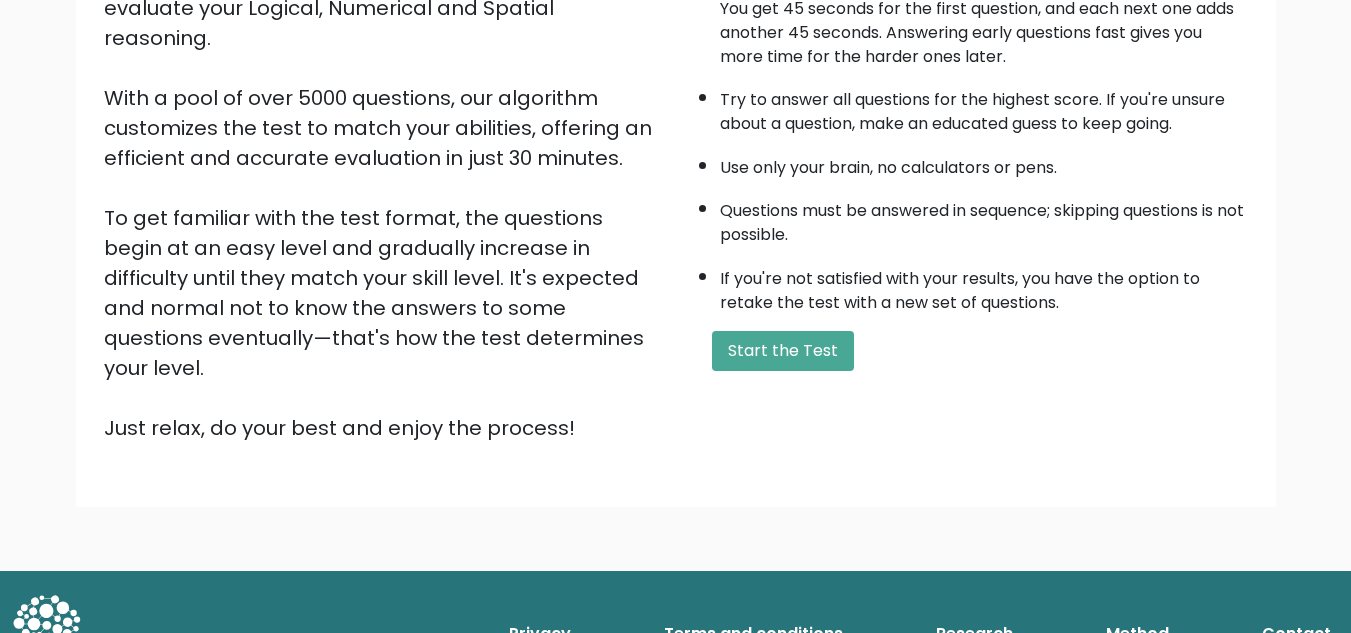 scroll, scrollTop: 282, scrollLeft: 0, axis: vertical 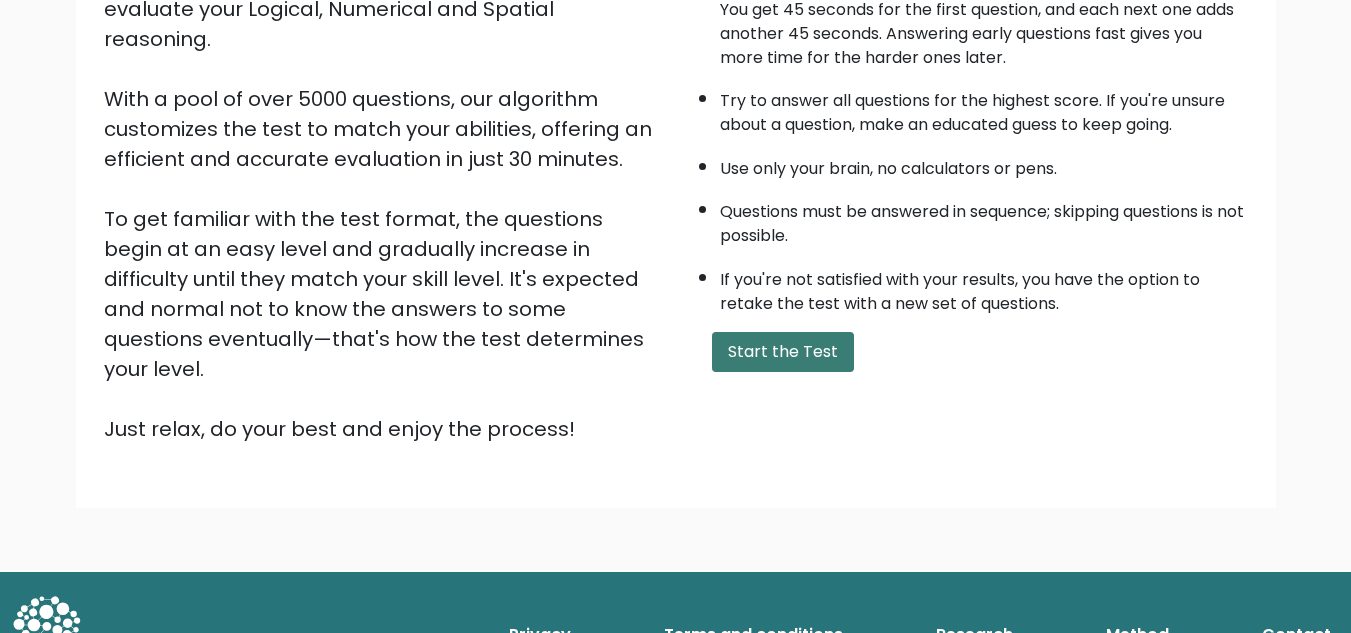 click on "Start the Test" at bounding box center (783, 352) 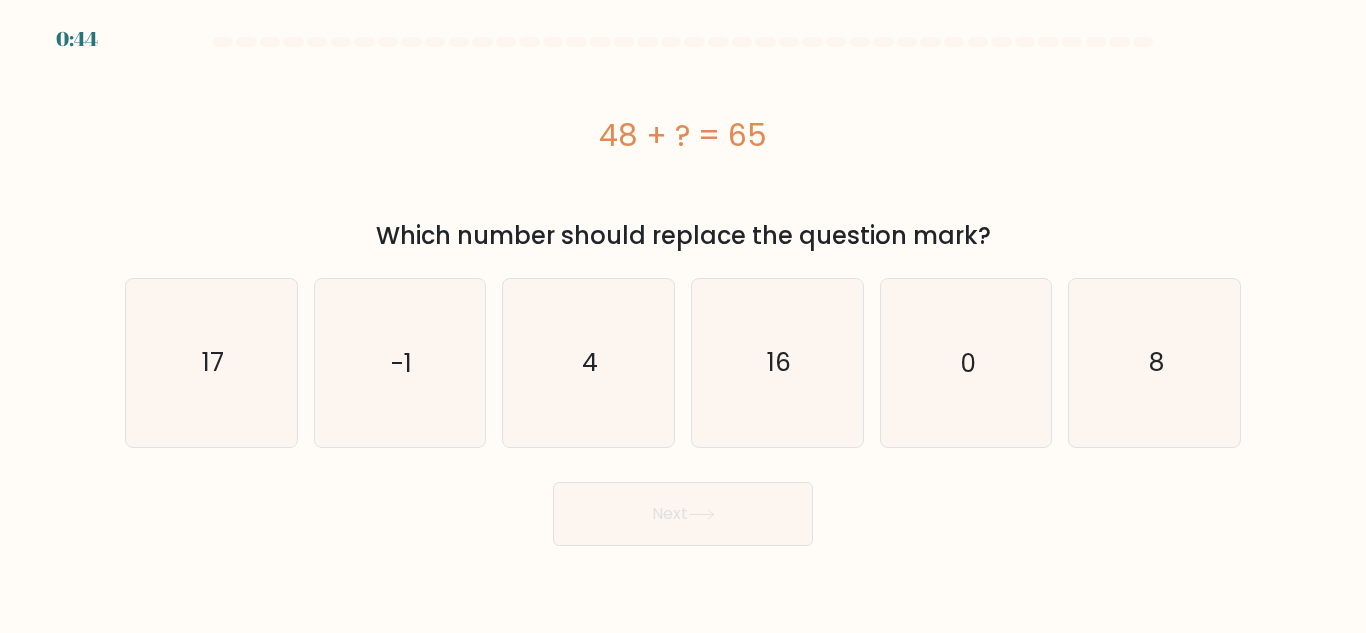 scroll, scrollTop: 0, scrollLeft: 0, axis: both 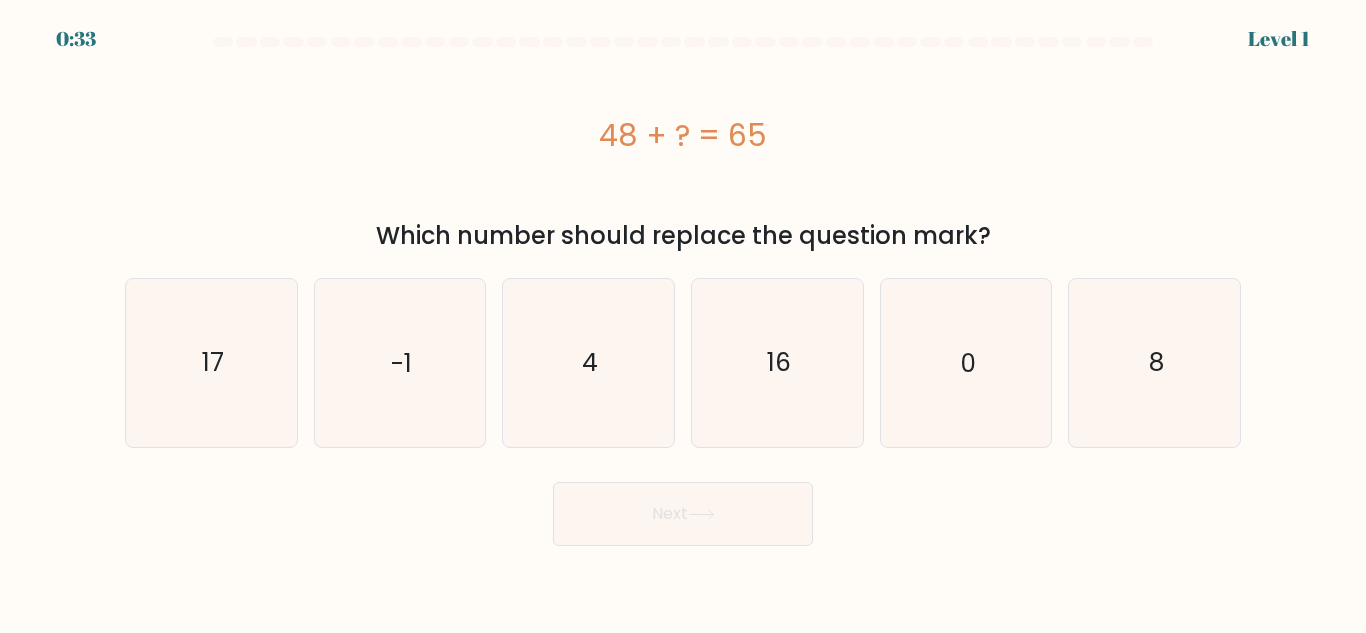 click on "48 + ?  = 65" at bounding box center (683, 135) 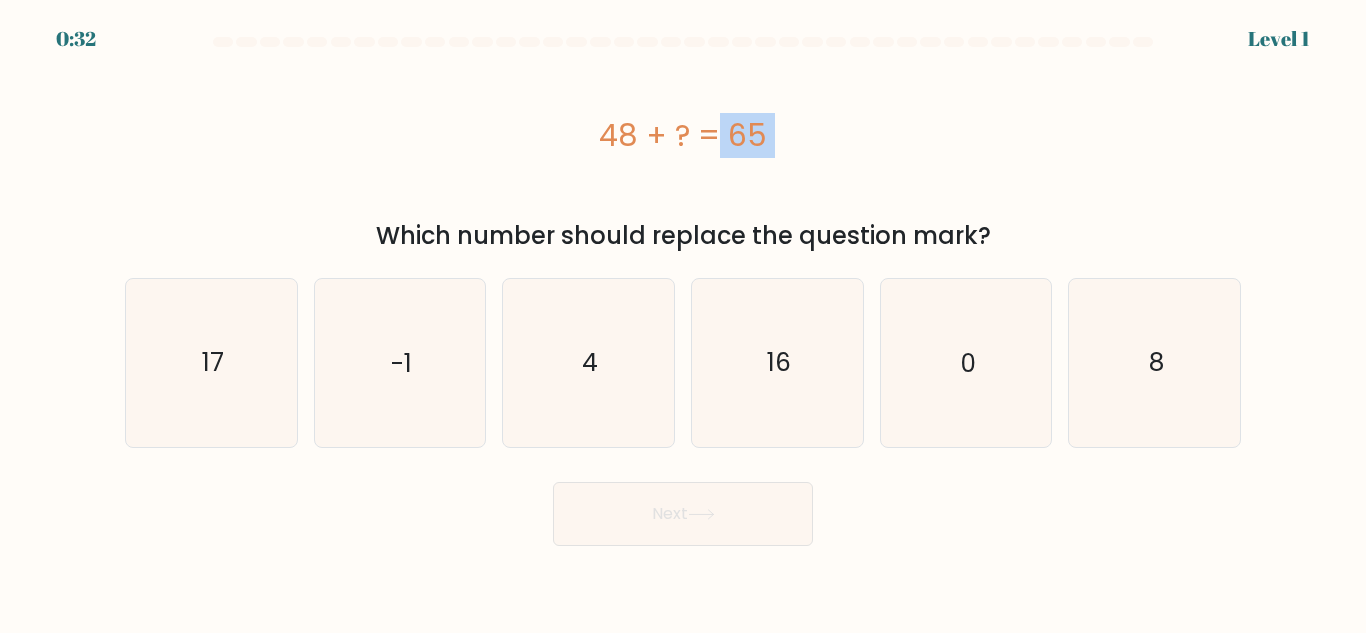 click on "48 + ?  = 65" at bounding box center [683, 135] 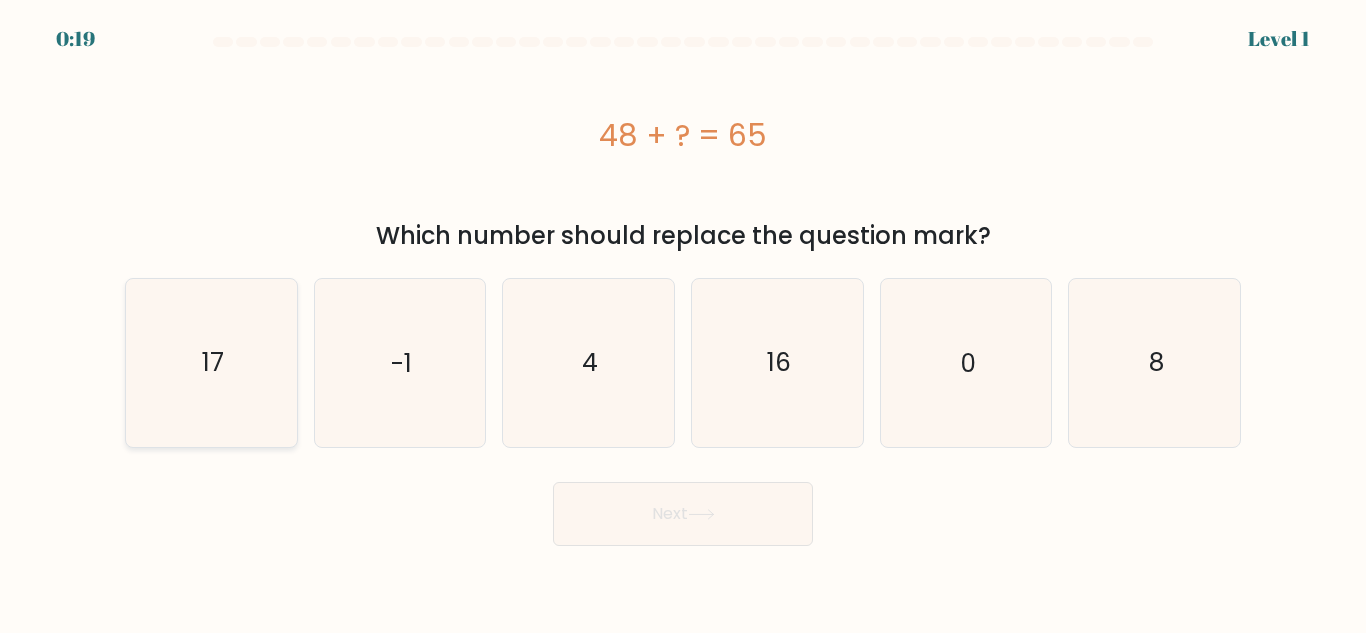 click on "17" 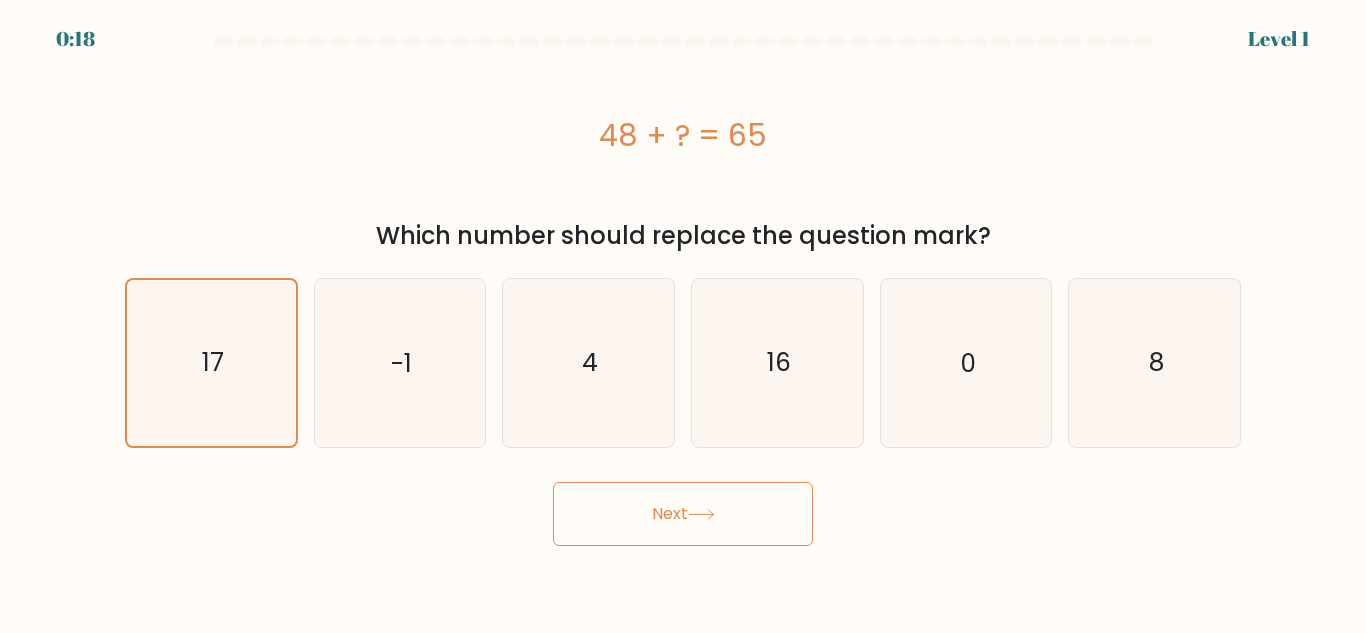 click on "Next" at bounding box center (683, 514) 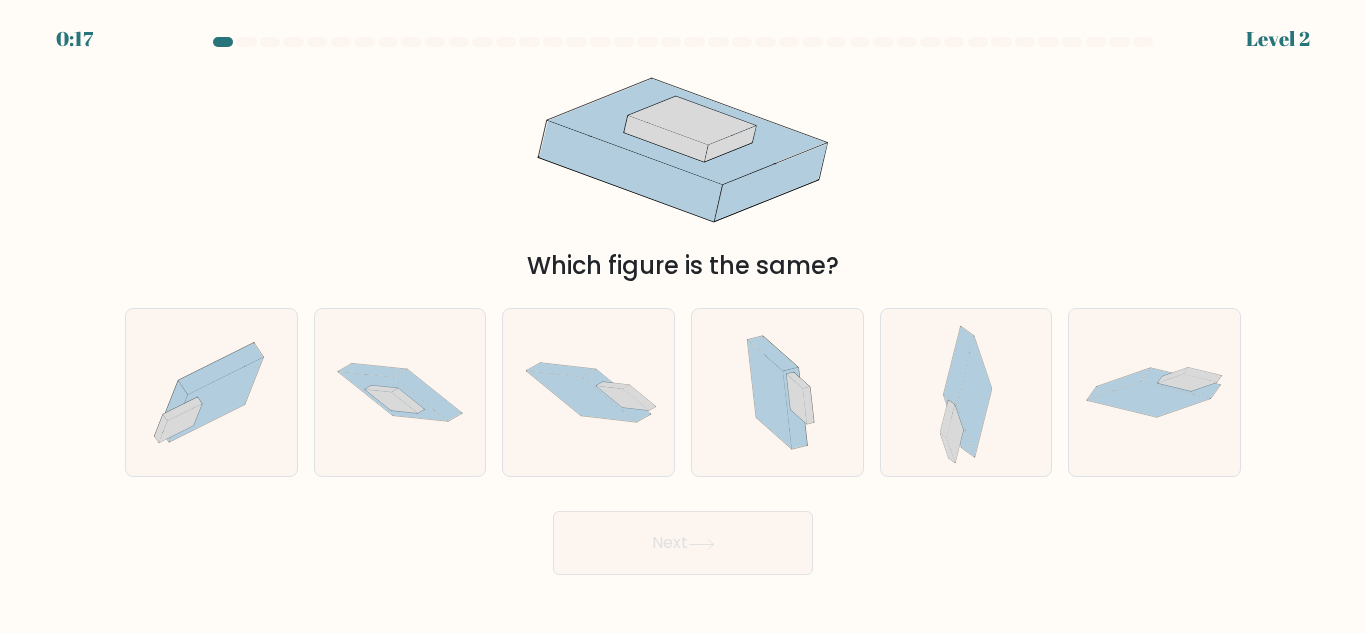 click on "Next" at bounding box center [683, 543] 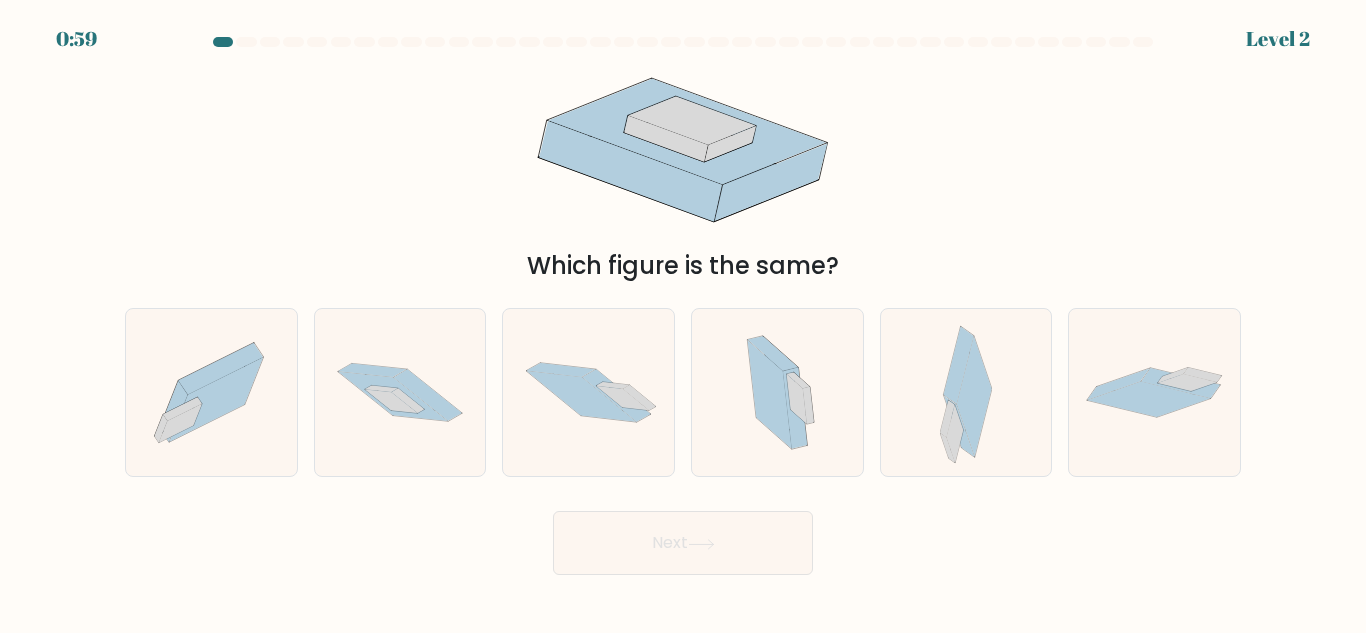 click on "Which figure is the same?" at bounding box center [683, 266] 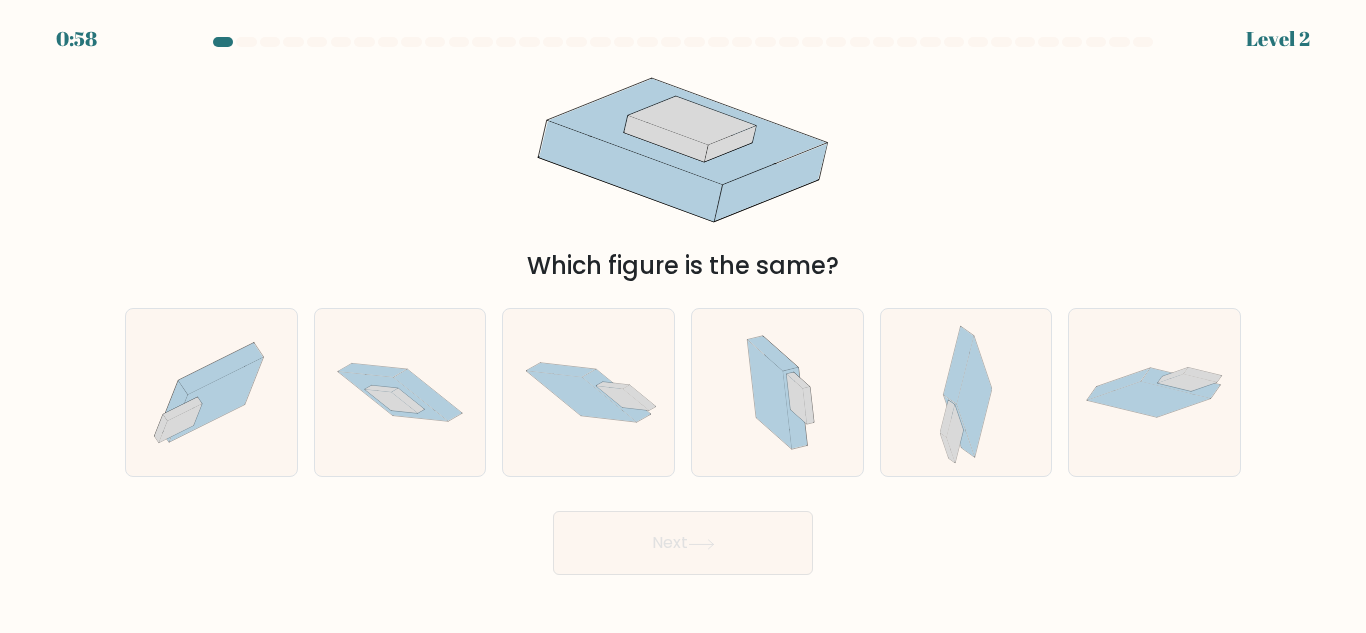 click on "Which figure is the same?" at bounding box center (683, 266) 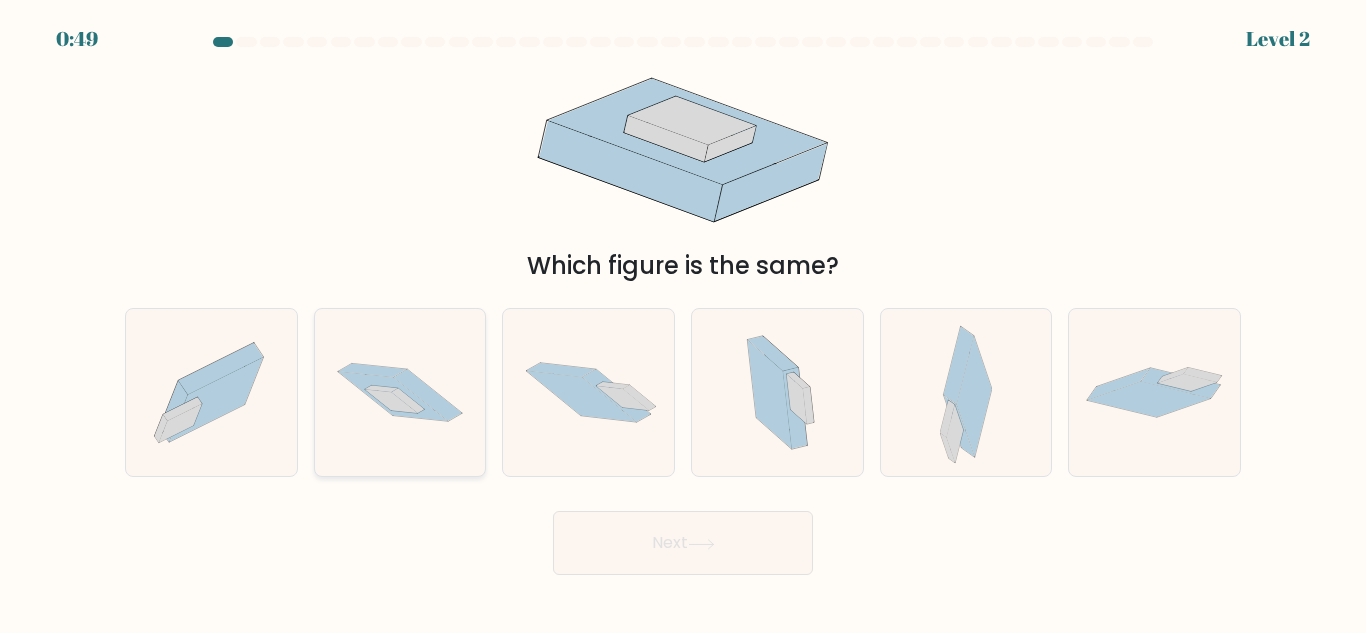 click 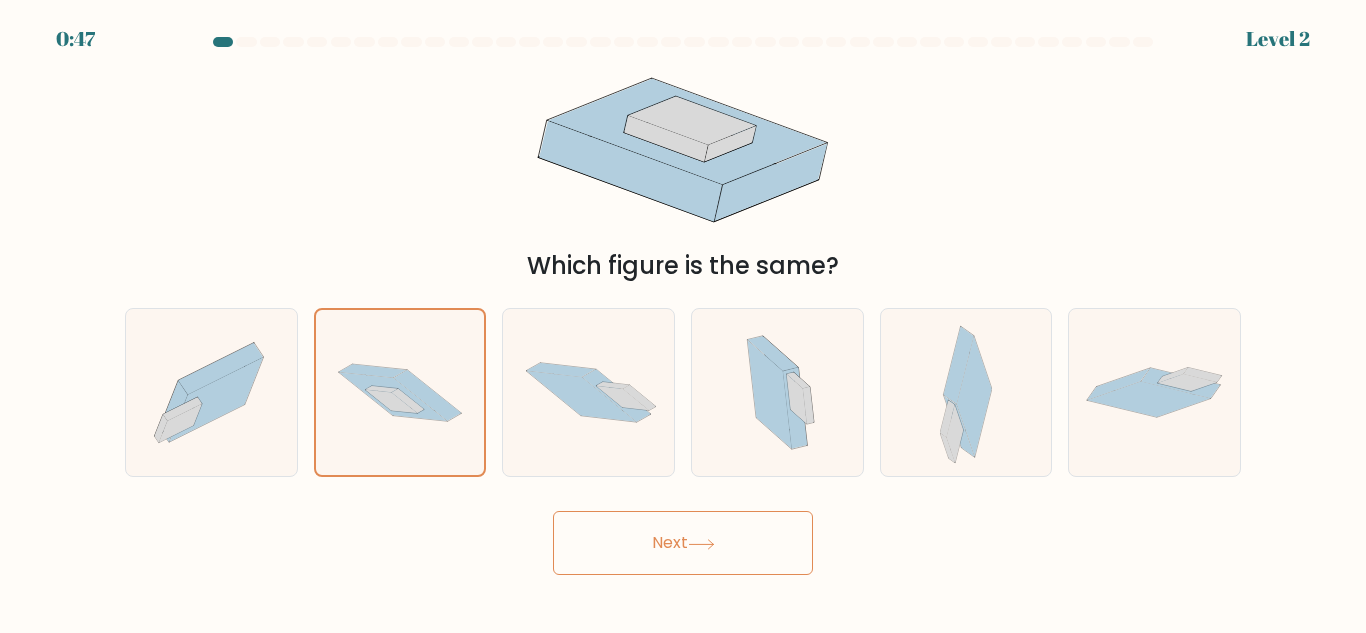 click on "Next" at bounding box center (683, 543) 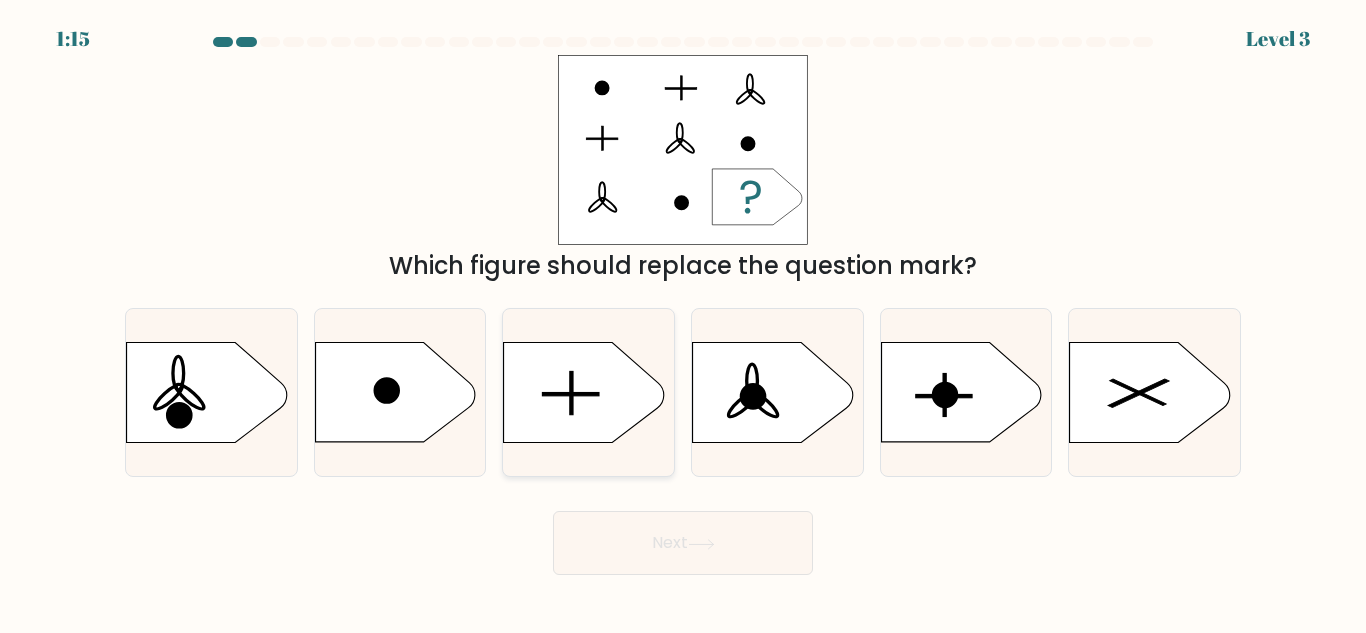 click 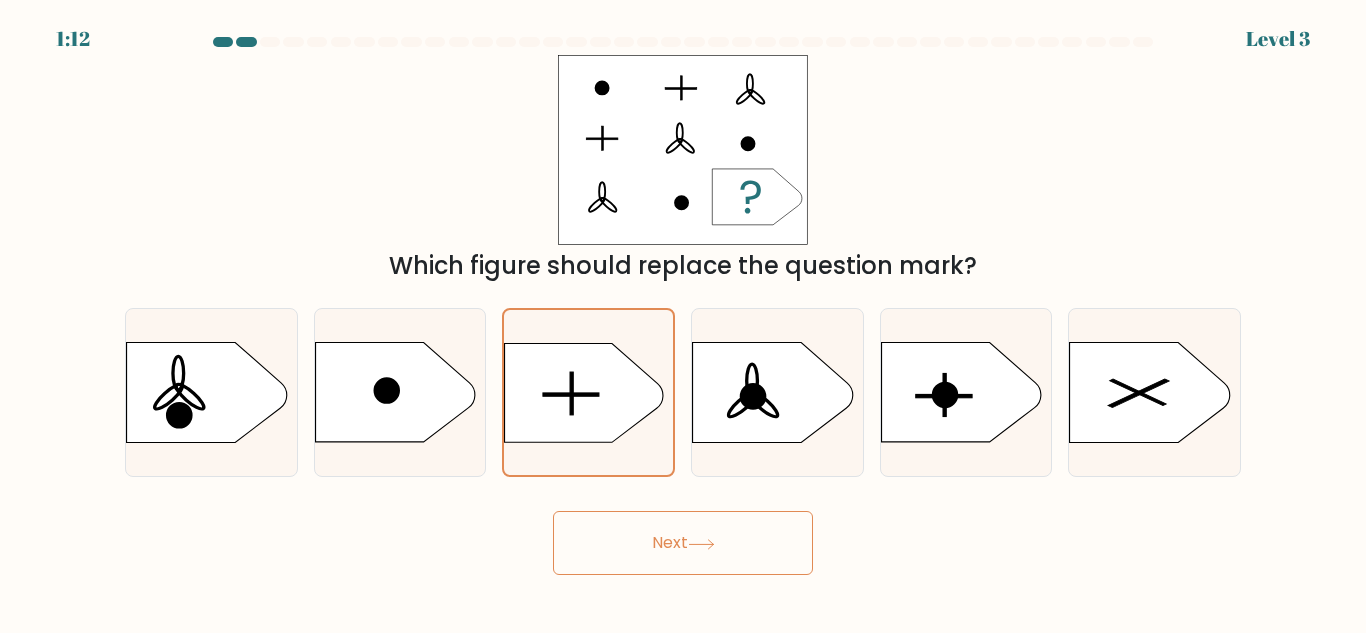 click on "a." at bounding box center [683, 306] 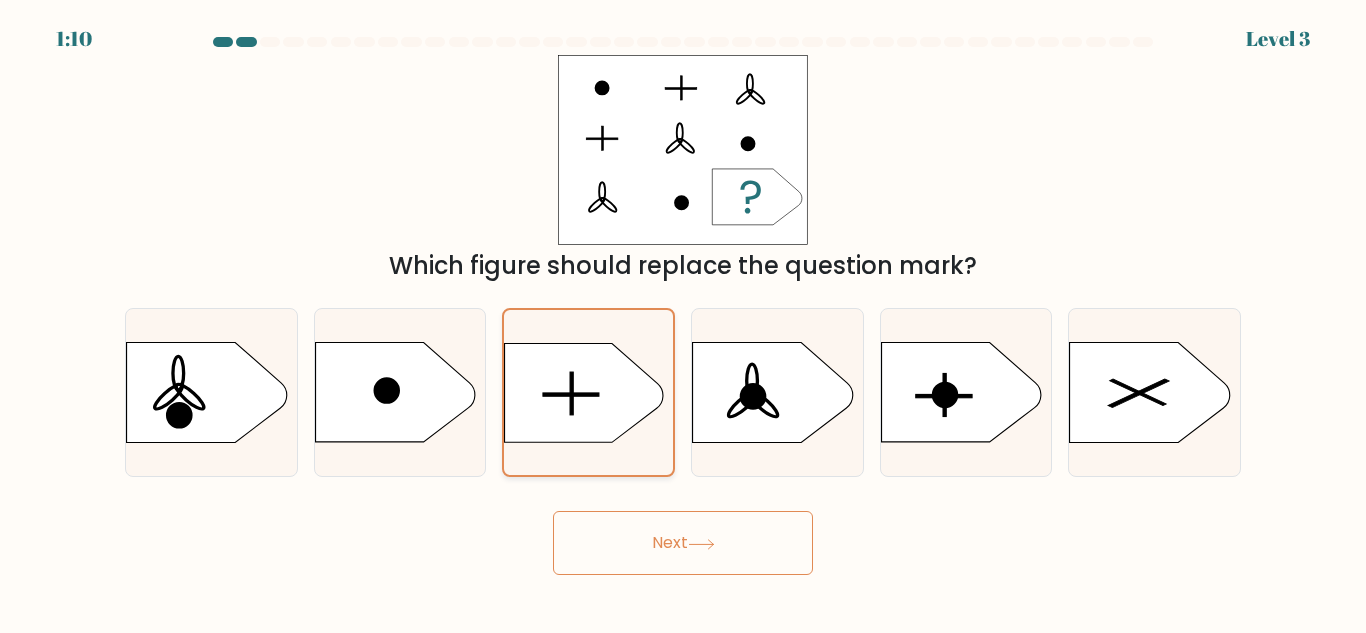 click 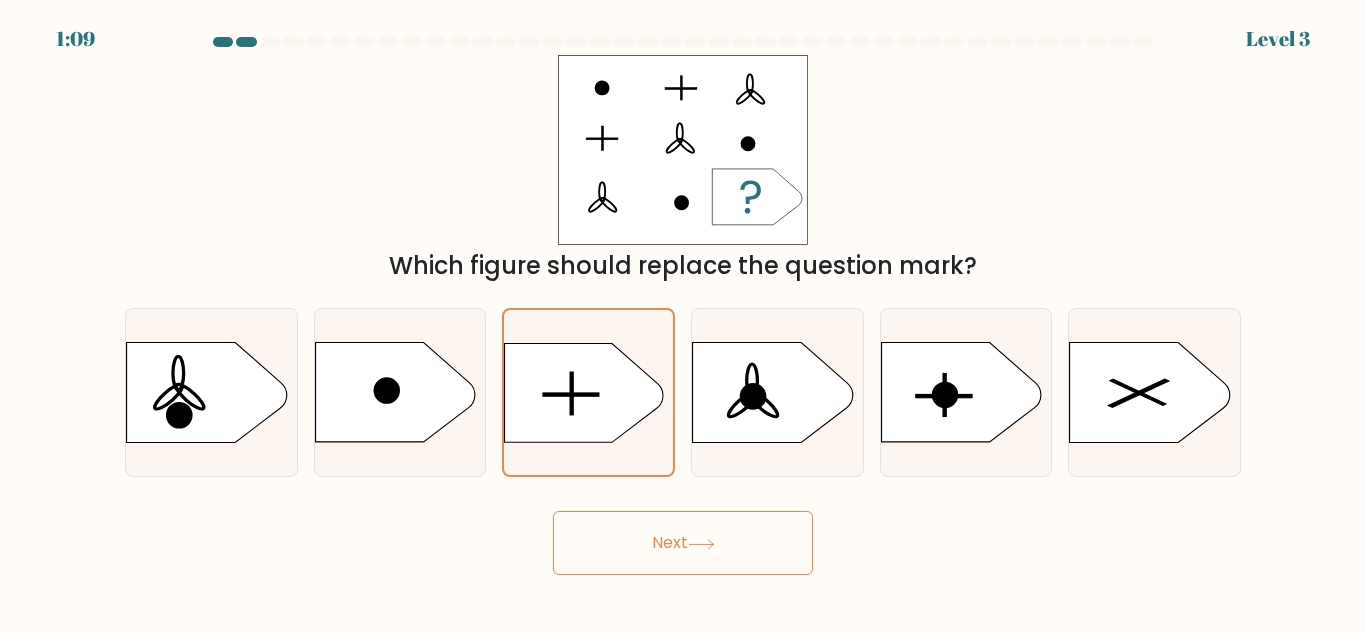 click on "Next" at bounding box center [683, 543] 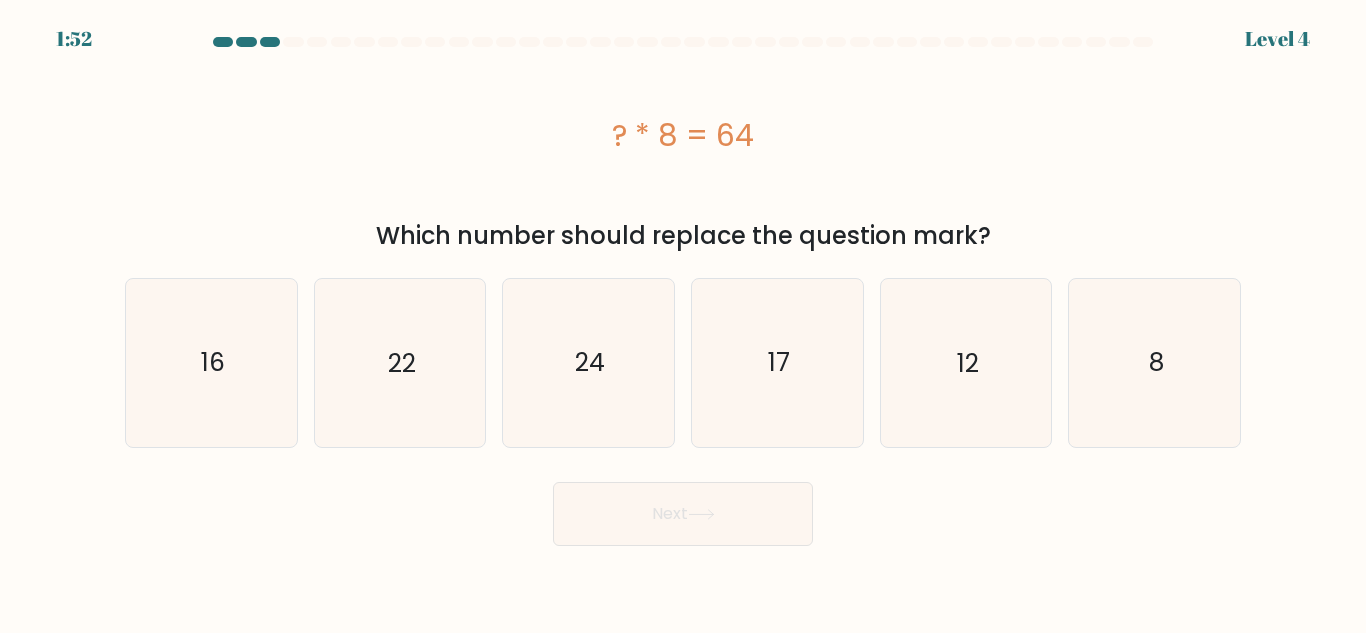 click on "? * 8 = 64" at bounding box center [683, 135] 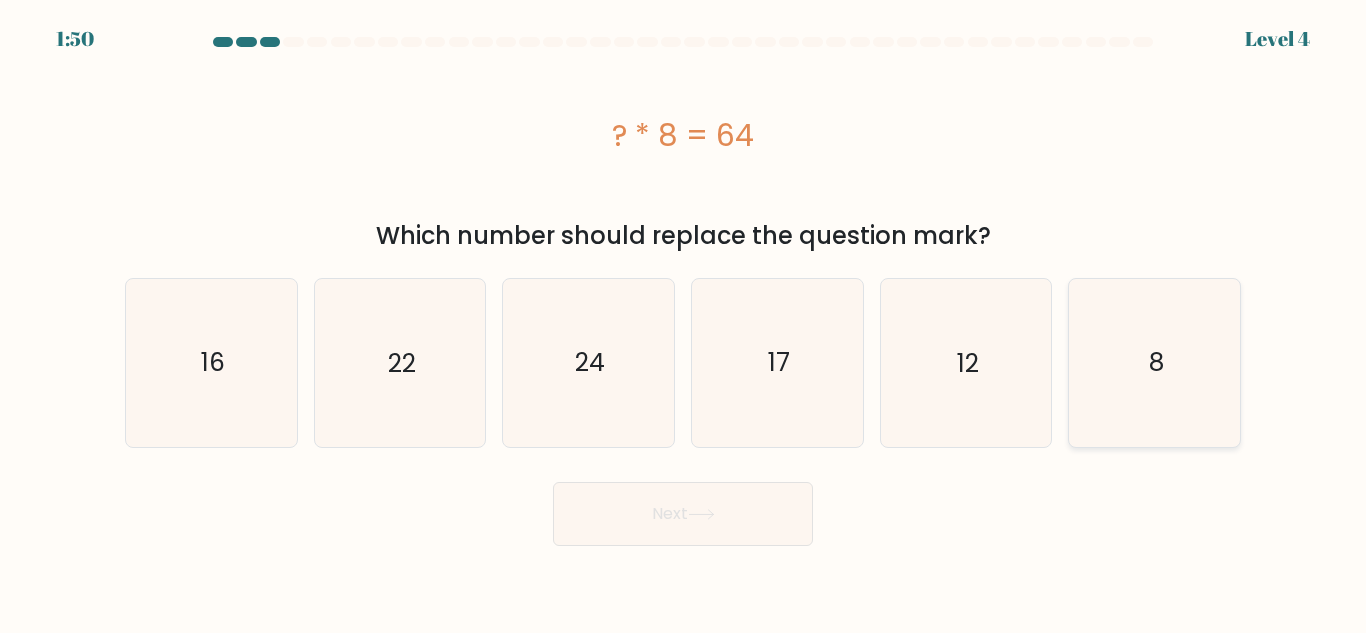 click on "8" 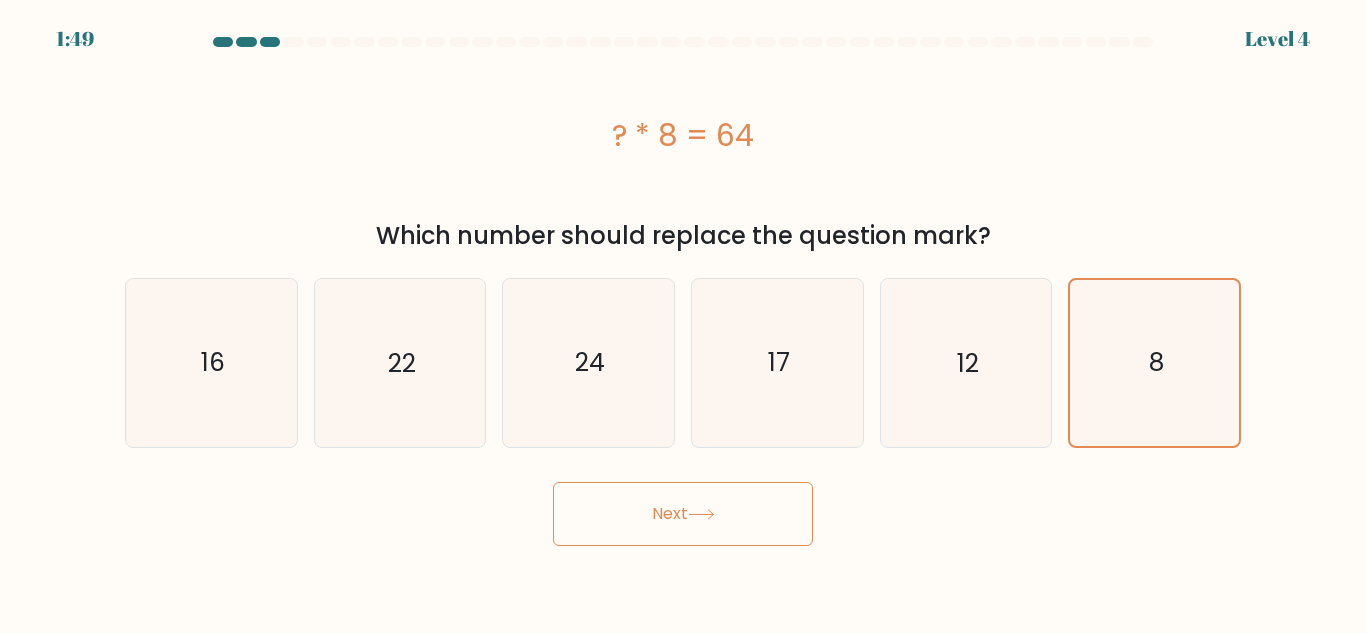click on "Next" at bounding box center [683, 514] 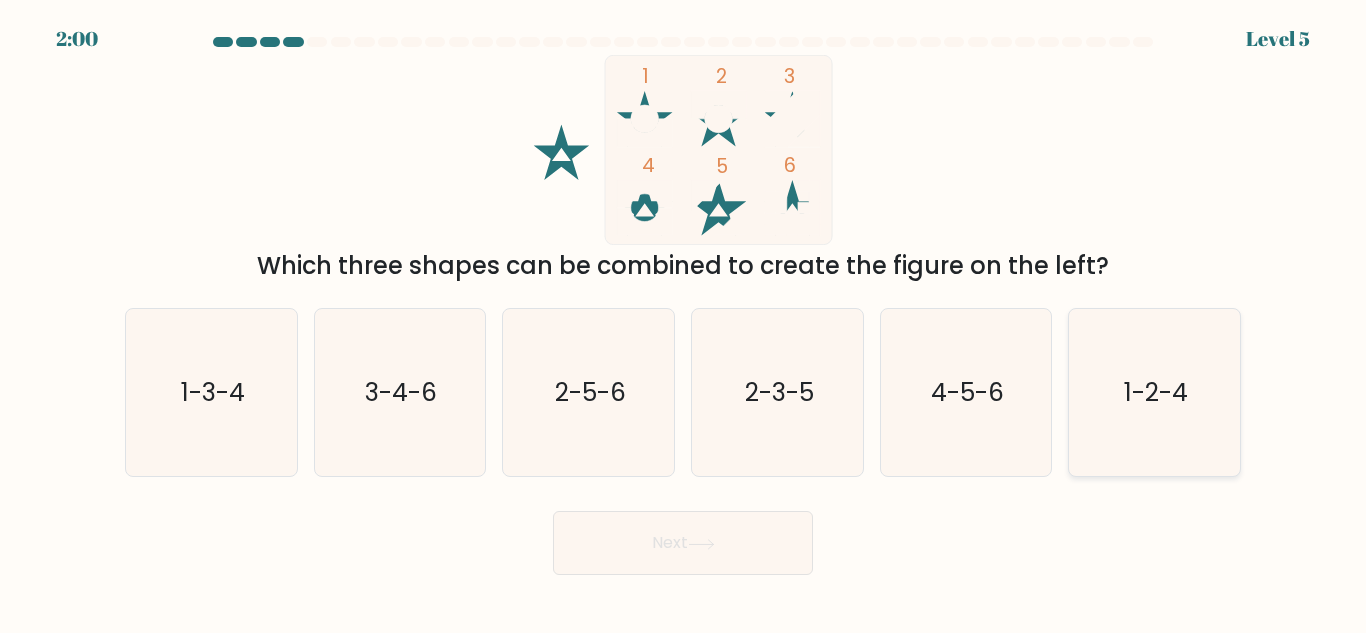 click on "1-2-4" 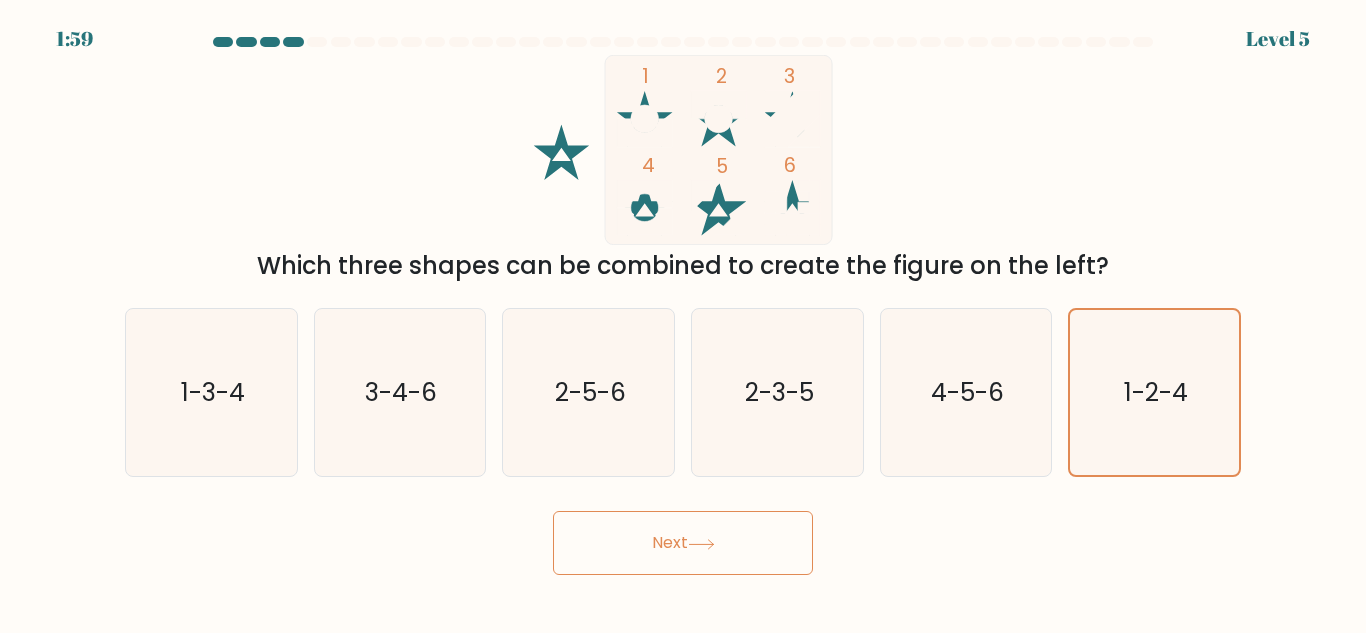 click 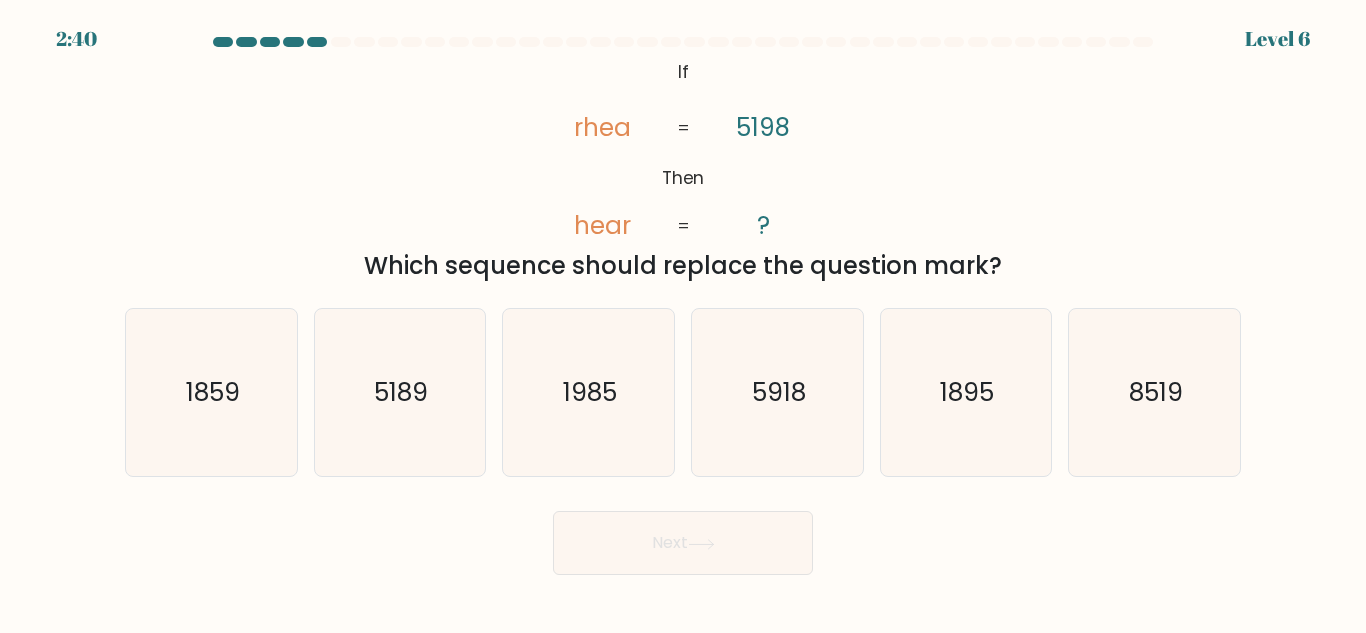 click on "Which sequence should replace the question mark?" at bounding box center (683, 266) 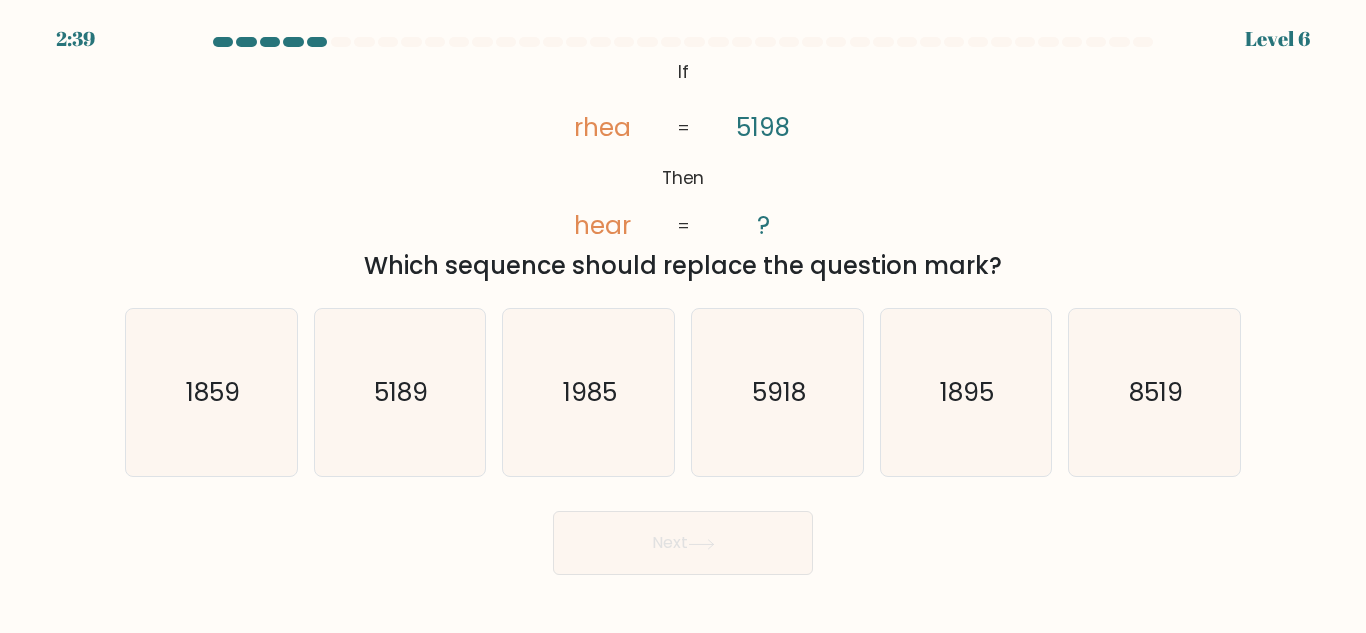 drag, startPoint x: 369, startPoint y: 277, endPoint x: 1009, endPoint y: 277, distance: 640 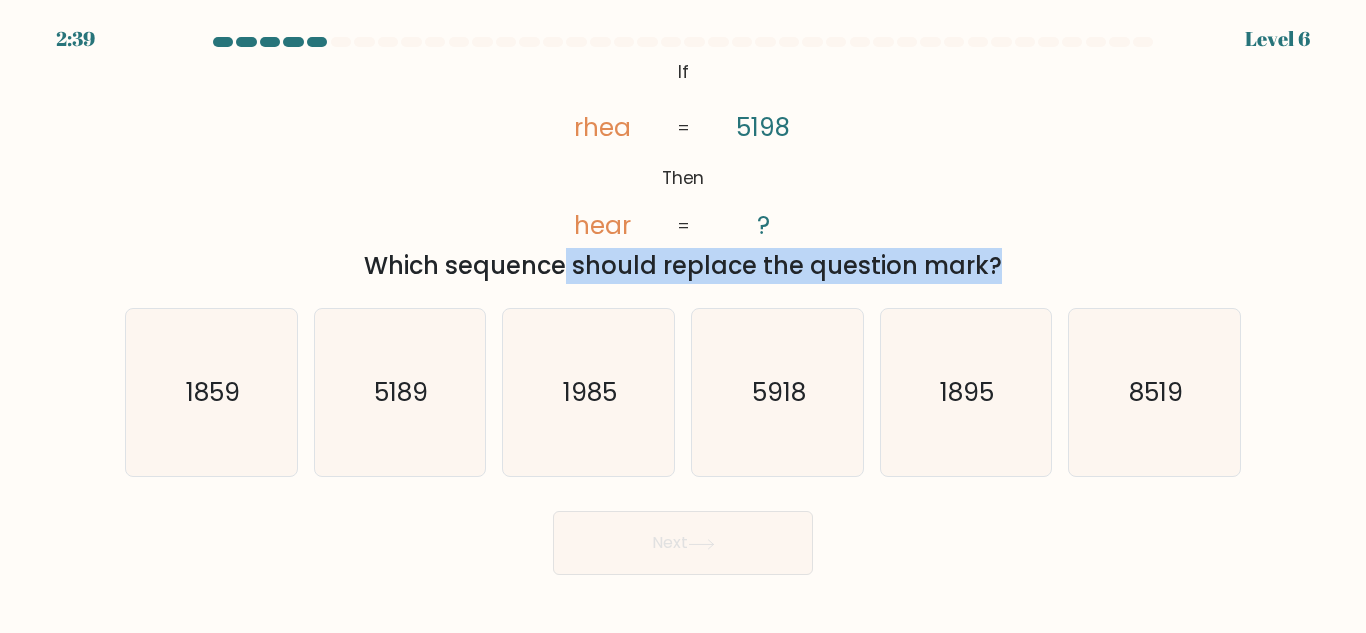 click on "Which sequence should replace the question mark?" at bounding box center [683, 266] 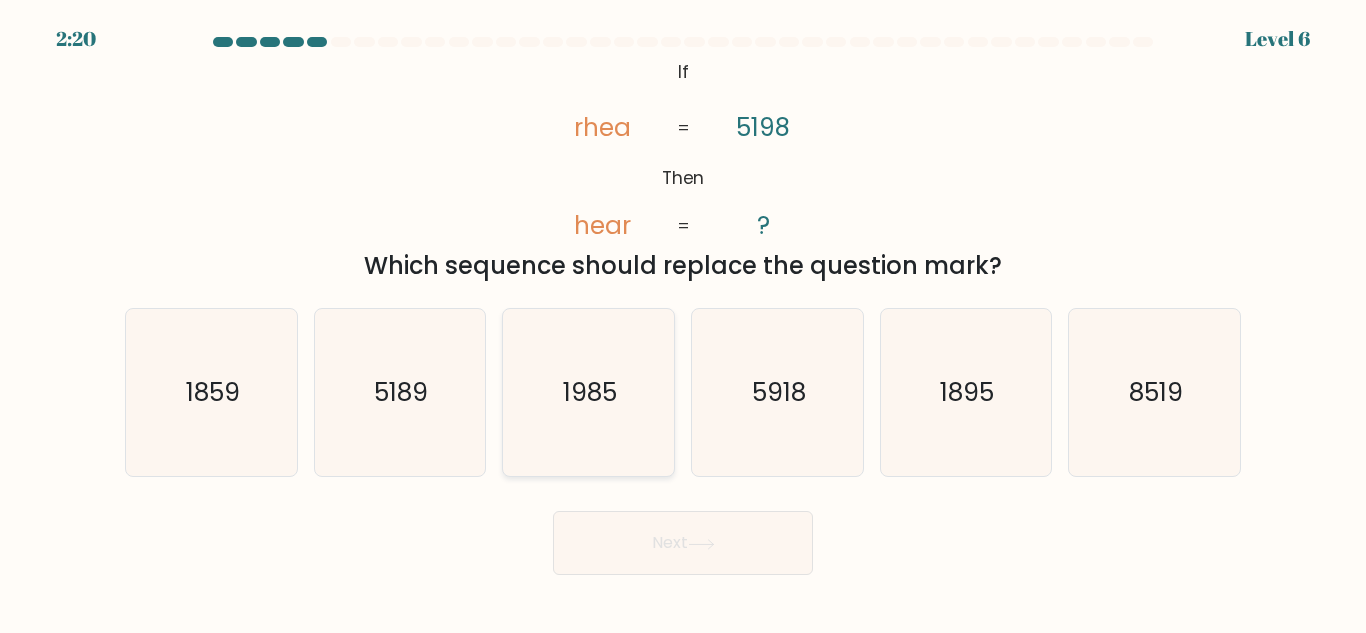 click on "1985" 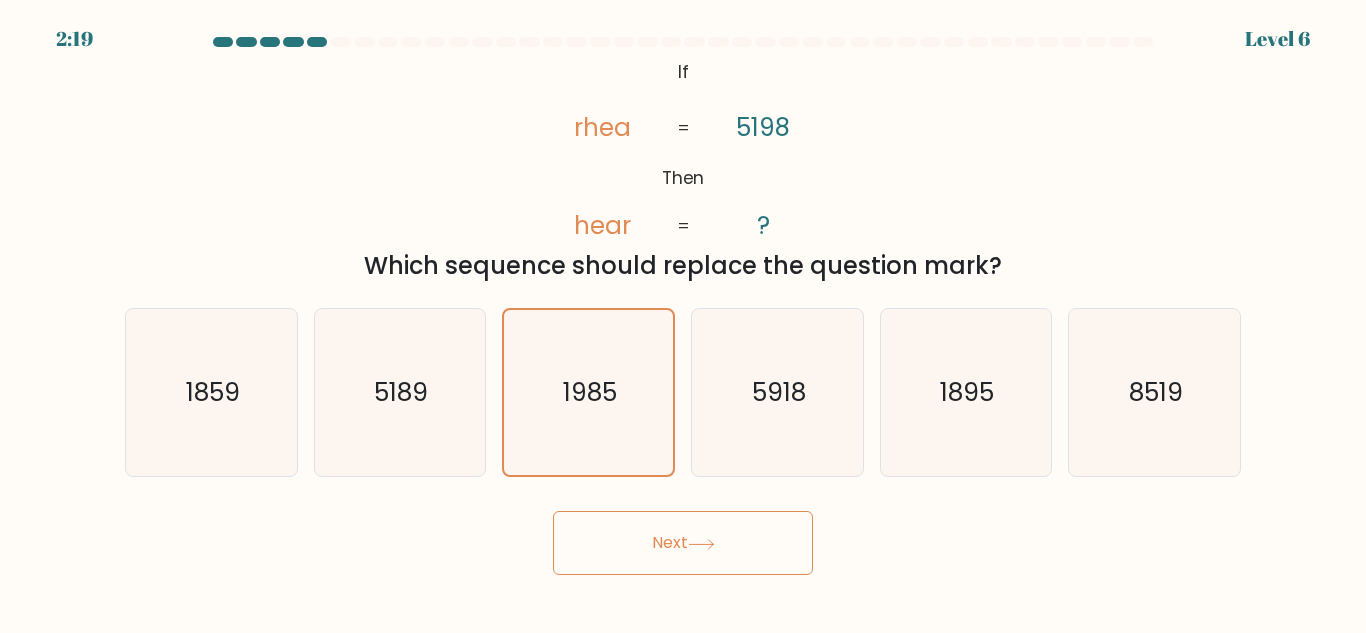 click on "Next" at bounding box center [683, 543] 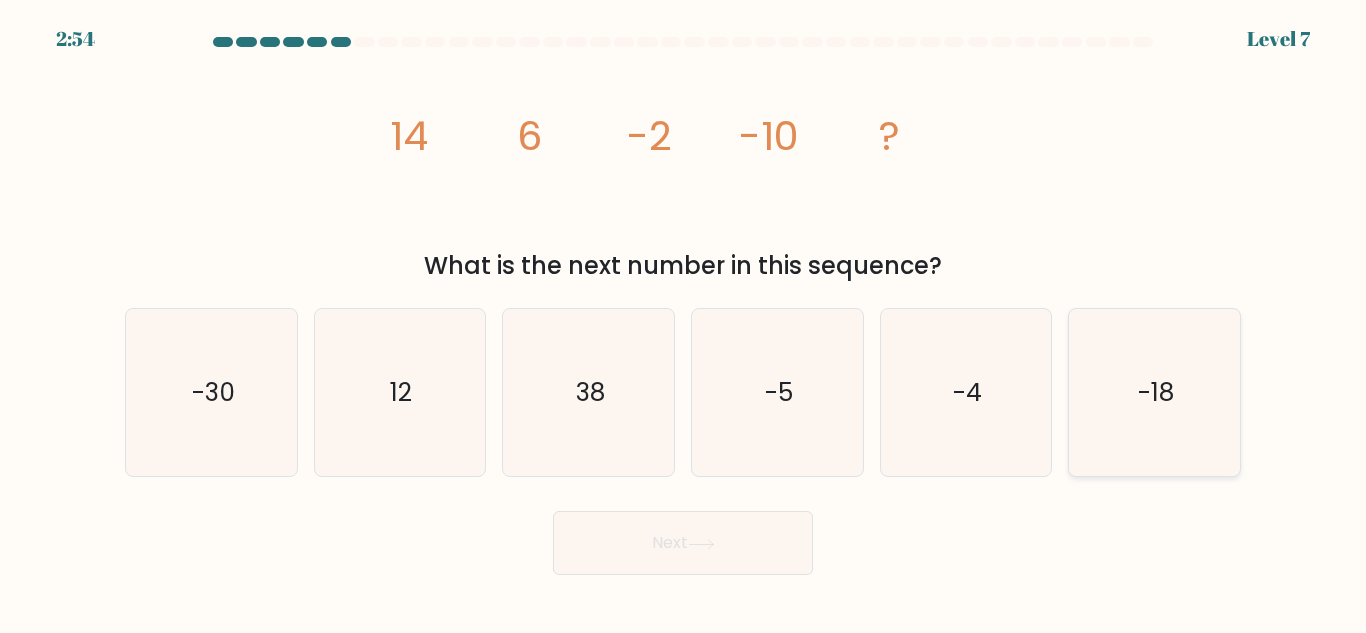 click on "-18" 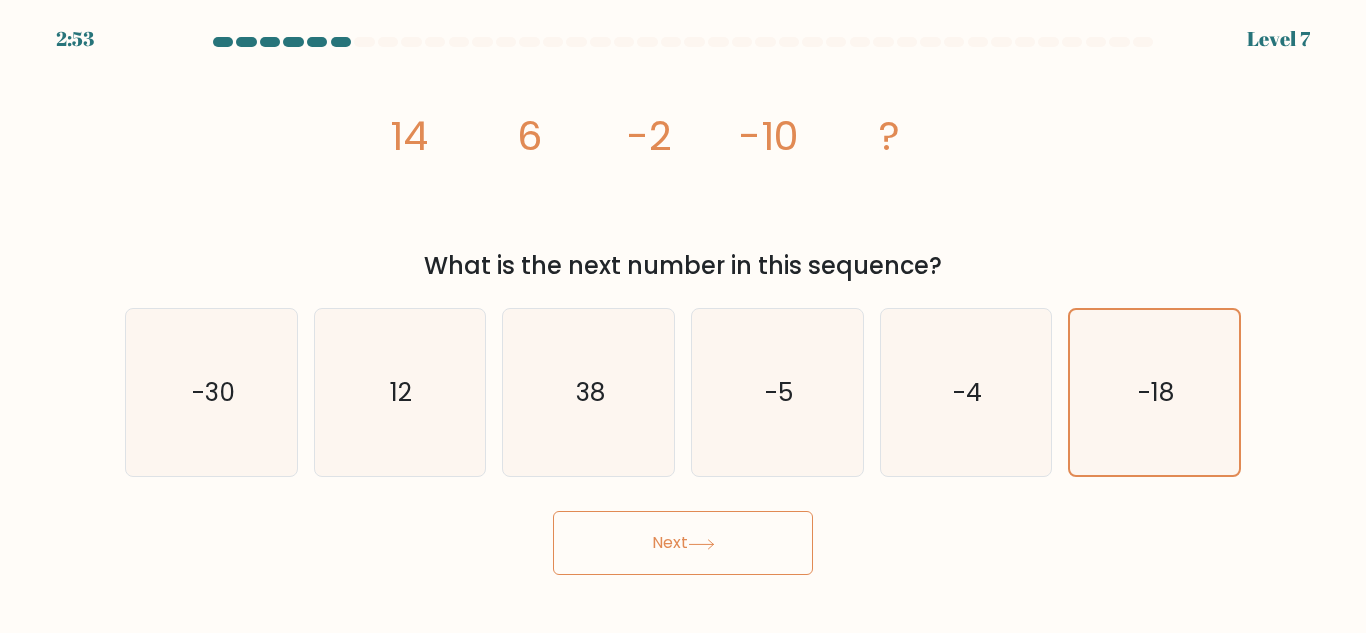 click 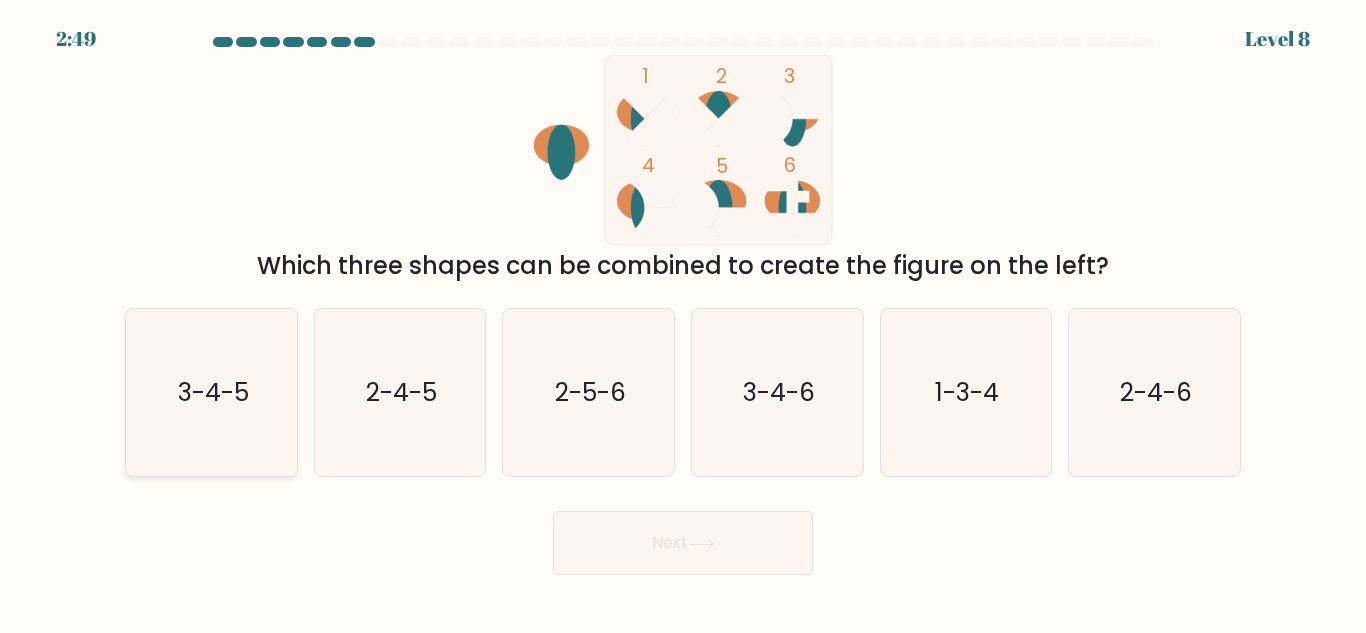 click on "3-4-5" 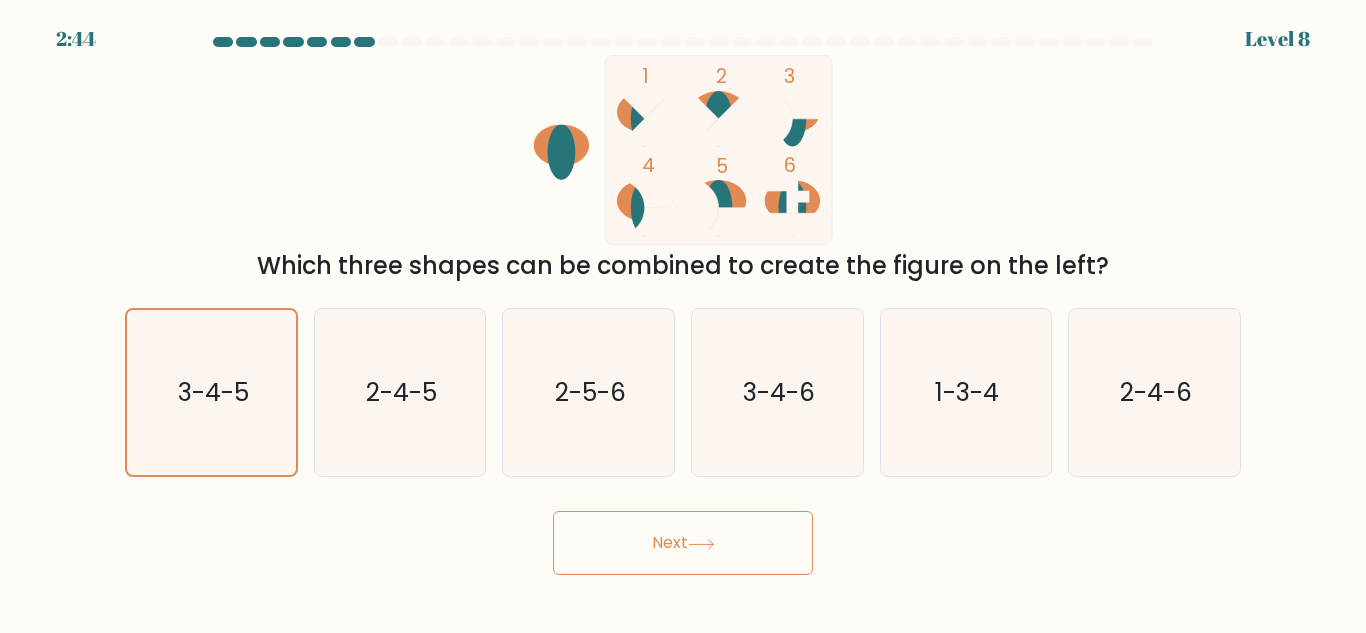 click on "Next" at bounding box center (683, 543) 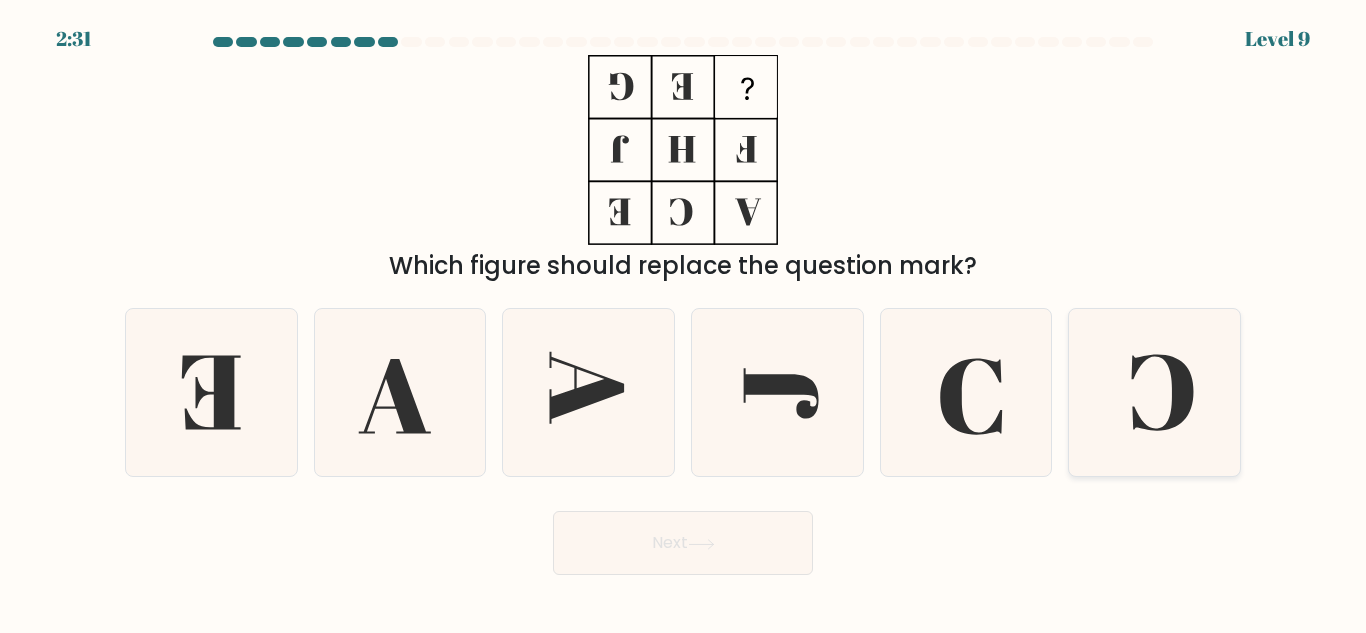 click 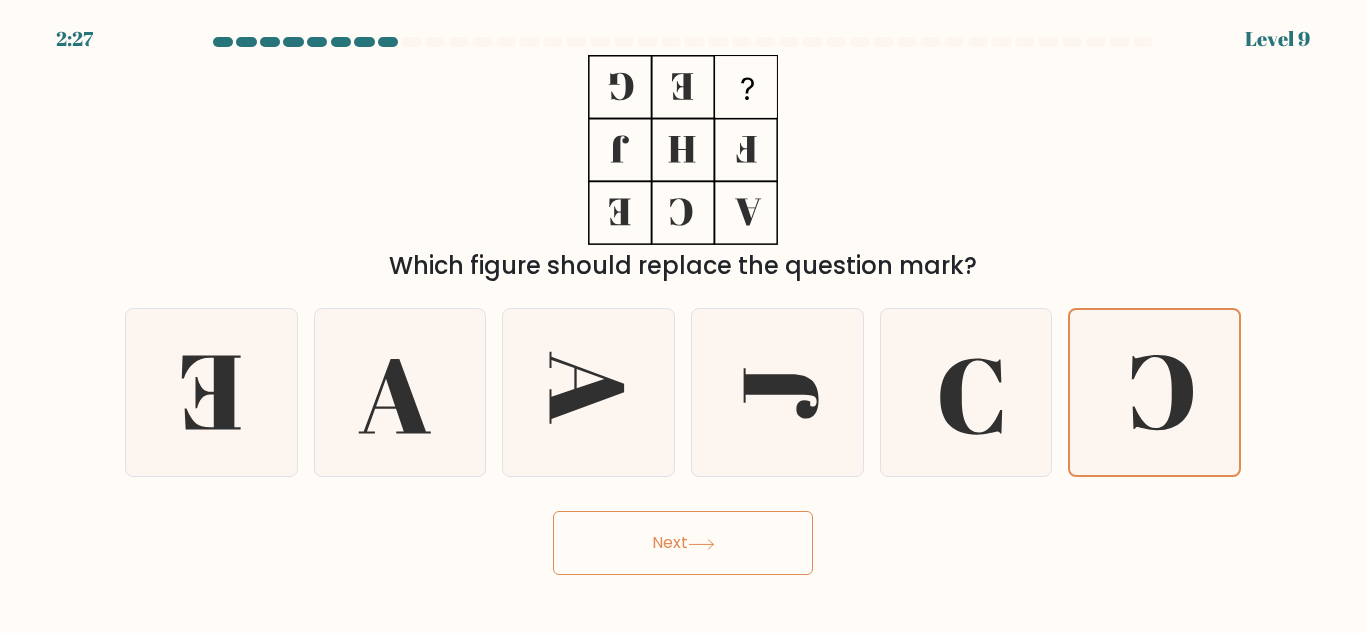 click on "Next" at bounding box center [683, 543] 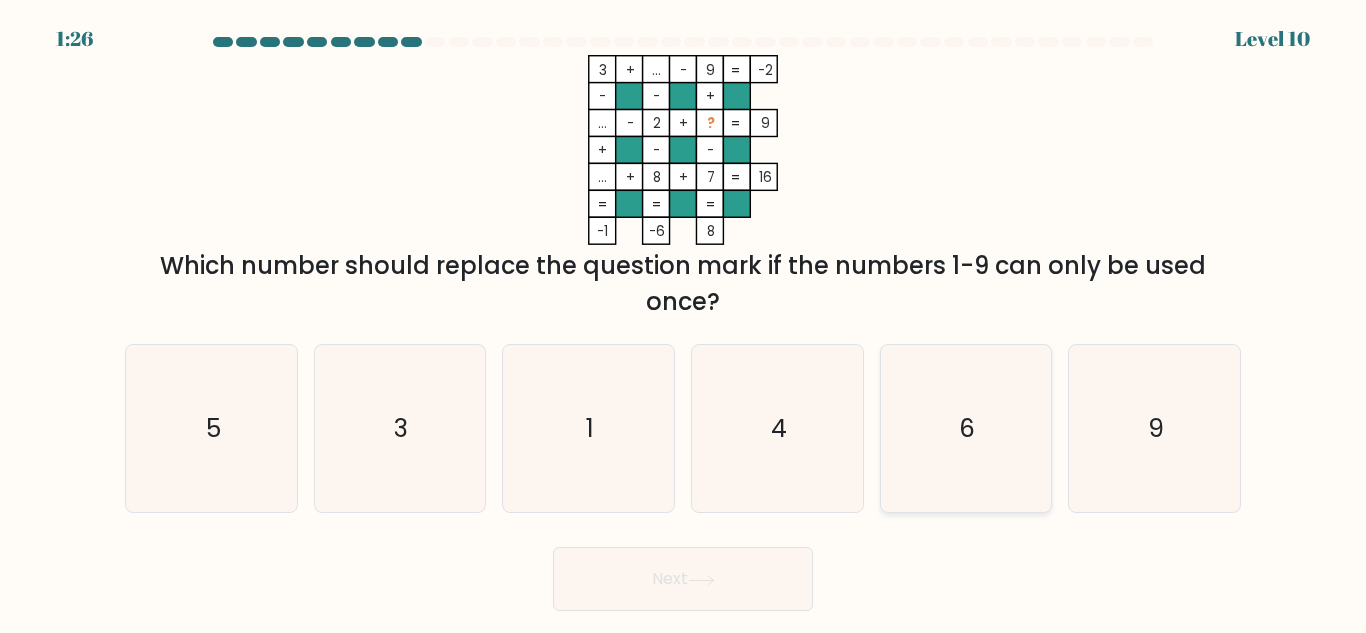 click on "6" 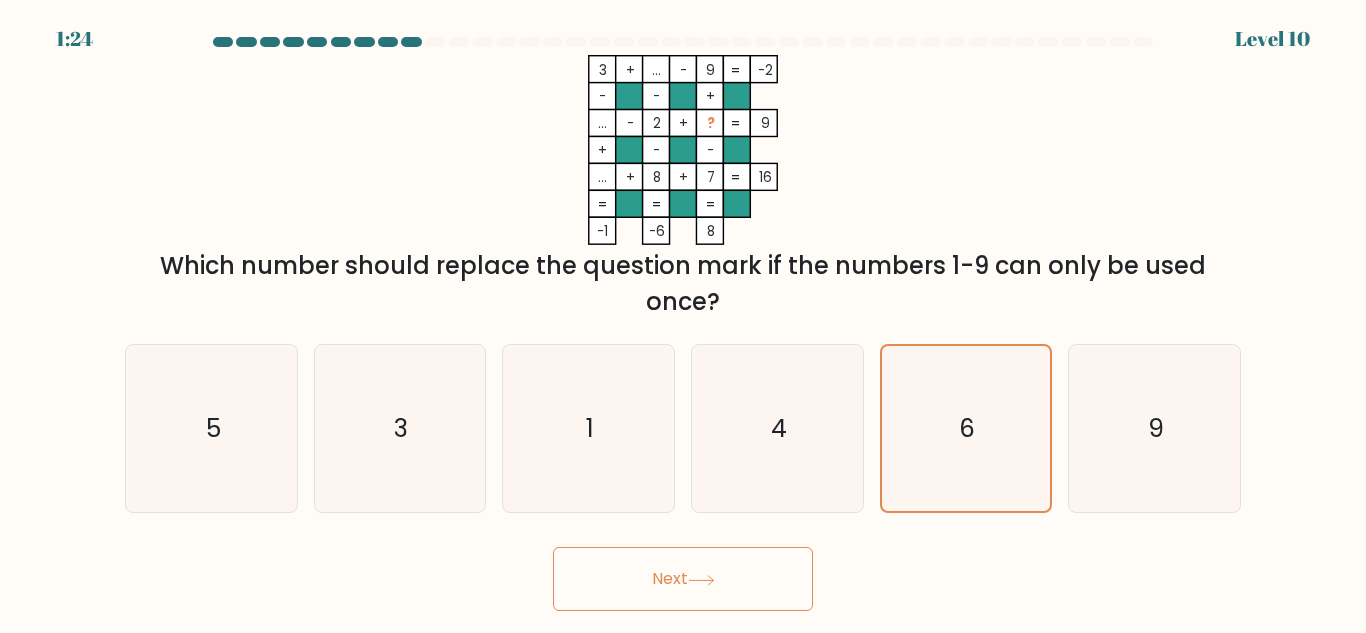 click on "Next" at bounding box center (683, 579) 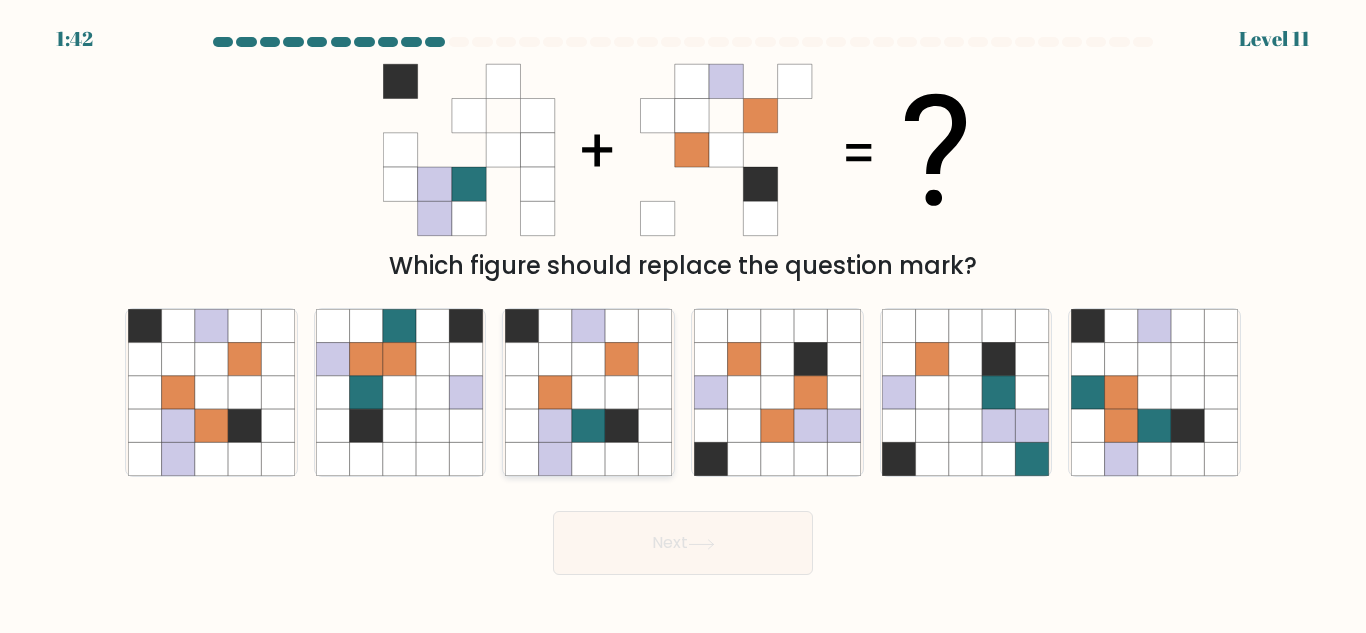 click 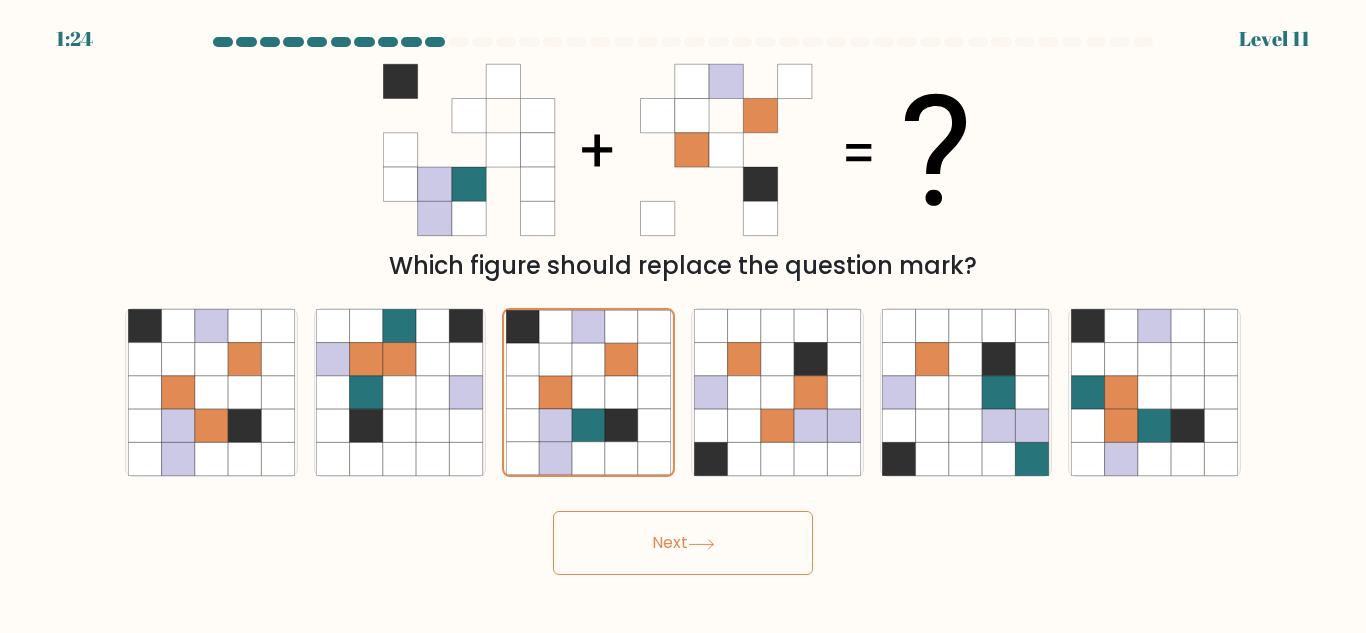 click on "Next" at bounding box center [683, 543] 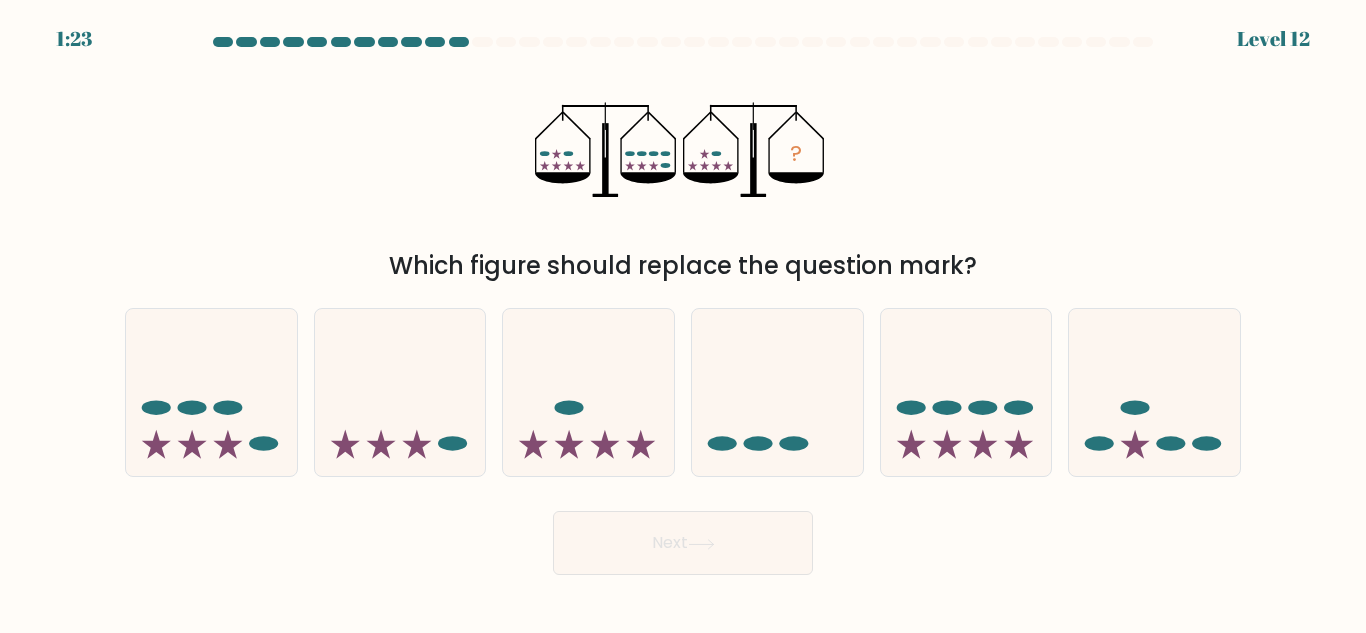 click on "Next" at bounding box center [683, 543] 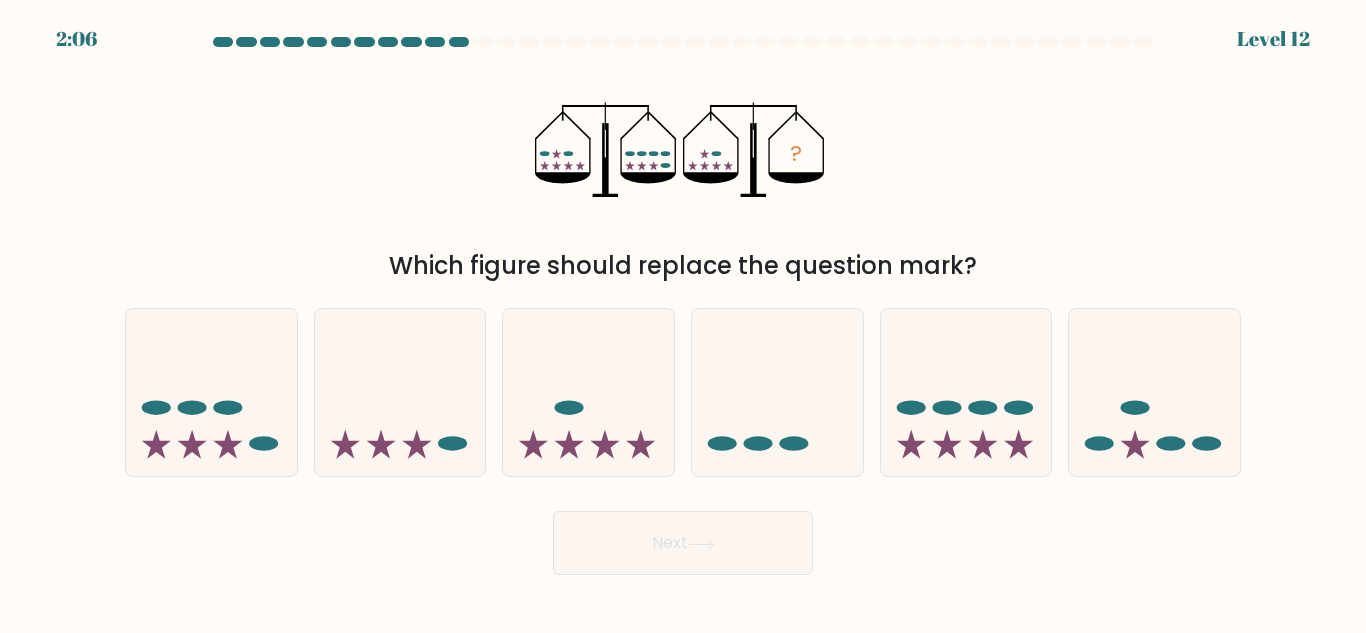 click on "?
Which figure should replace the question mark?" at bounding box center [683, 169] 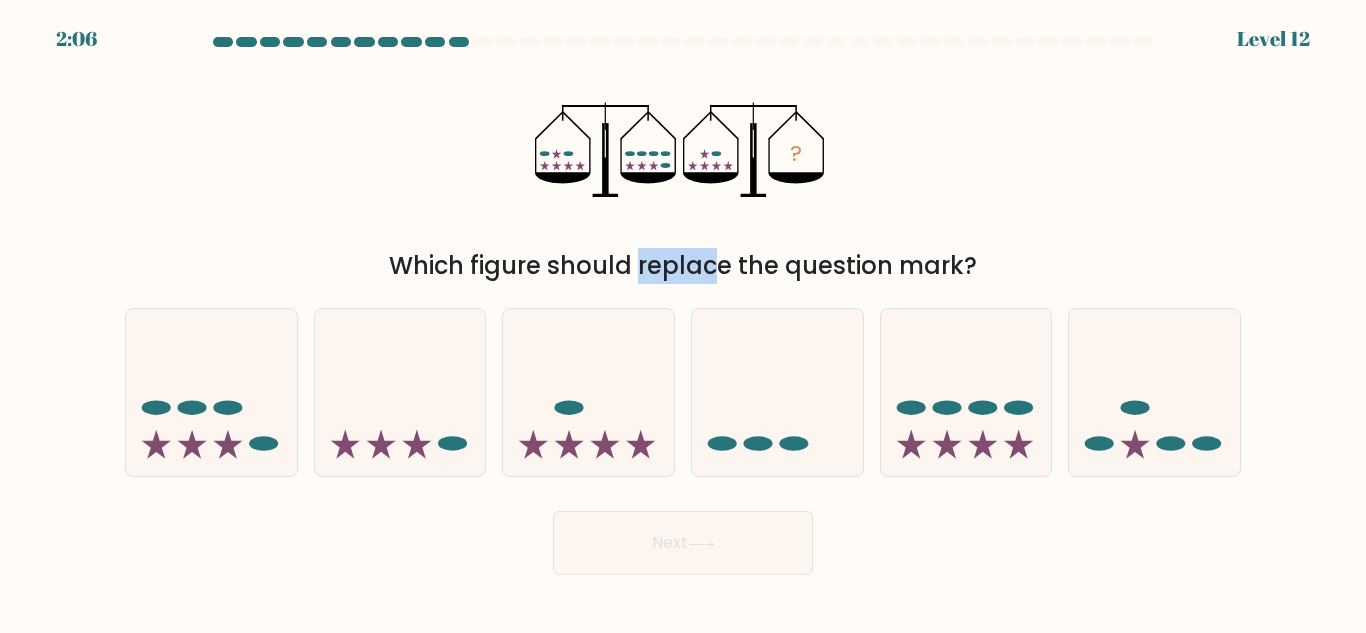 click on "?
Which figure should replace the question mark?" at bounding box center (683, 169) 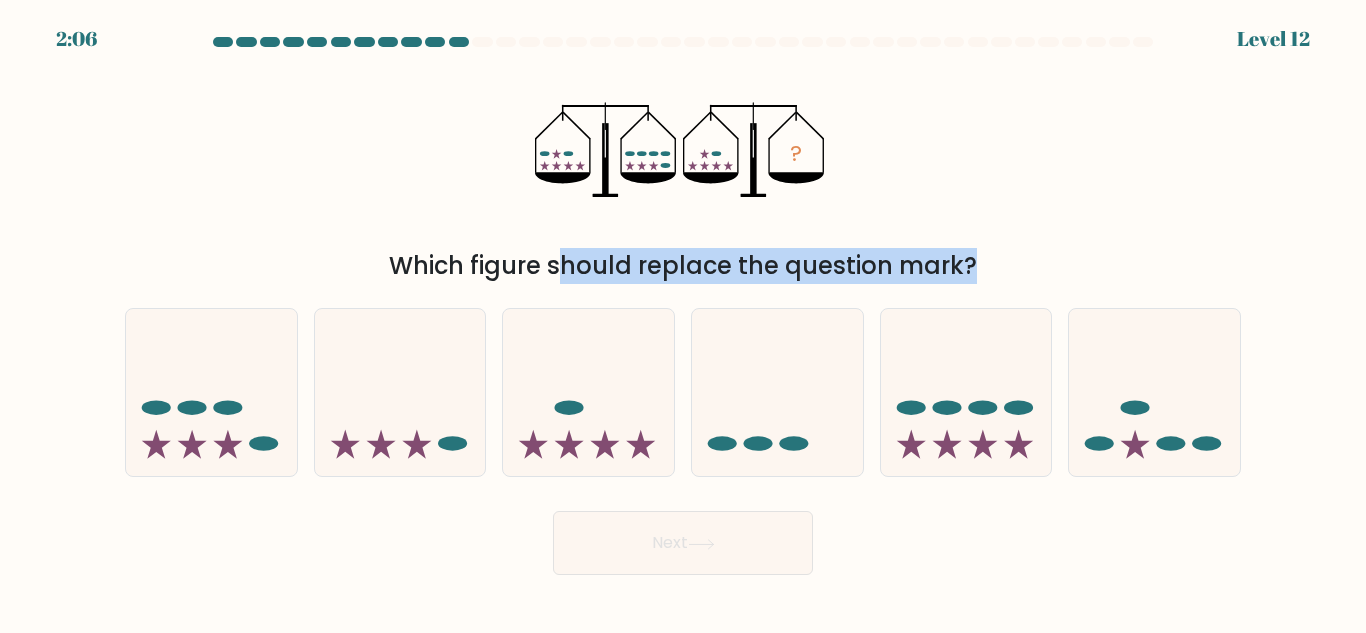 click on "?
Which figure should replace the question mark?" at bounding box center [683, 169] 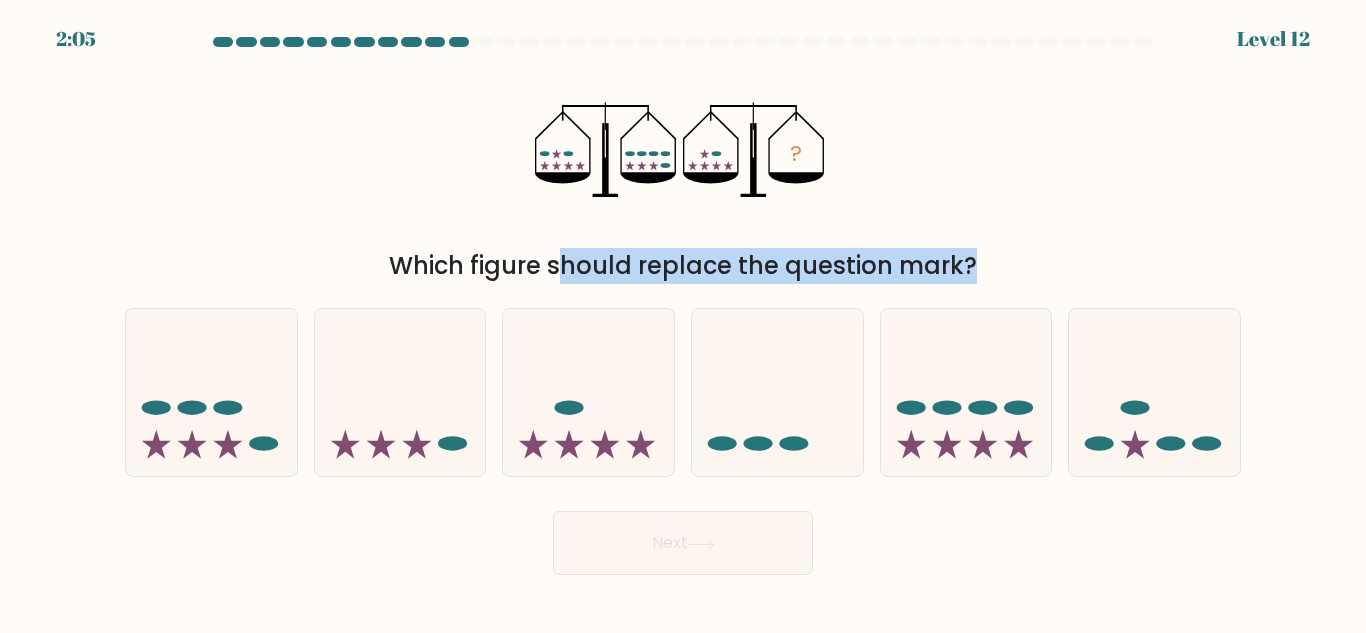 drag, startPoint x: 522, startPoint y: 245, endPoint x: 712, endPoint y: 275, distance: 192.35384 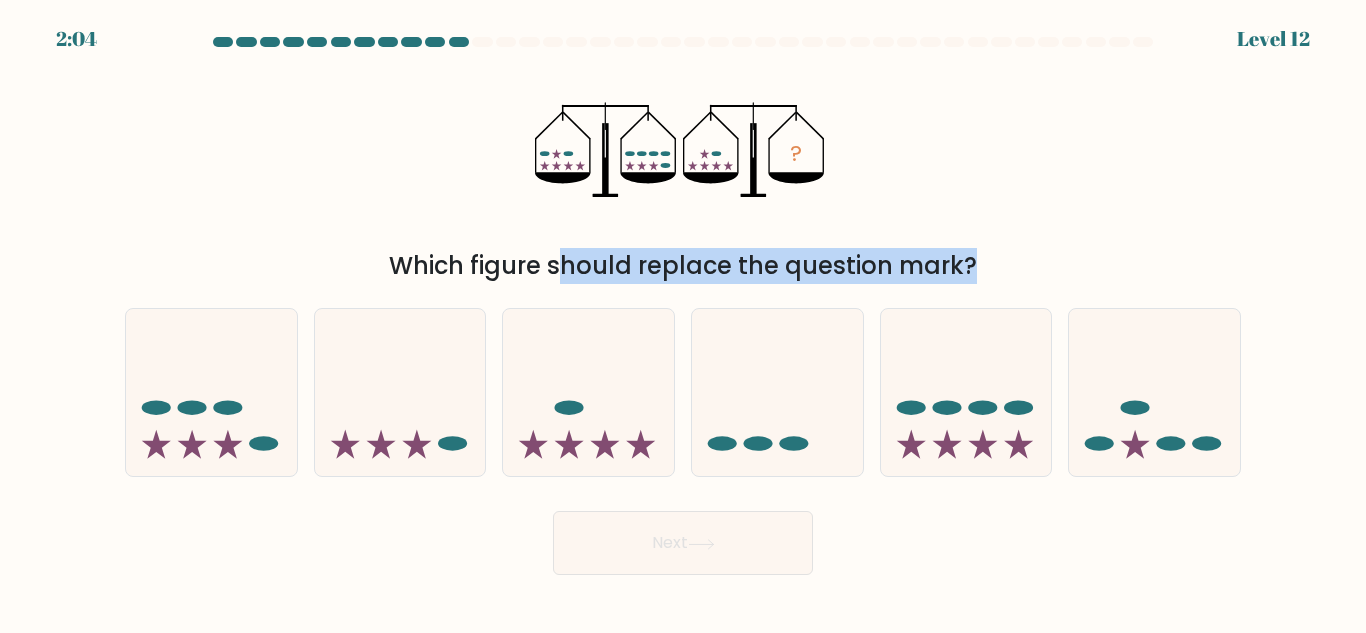 click on "Which figure should replace the question mark?" at bounding box center (683, 266) 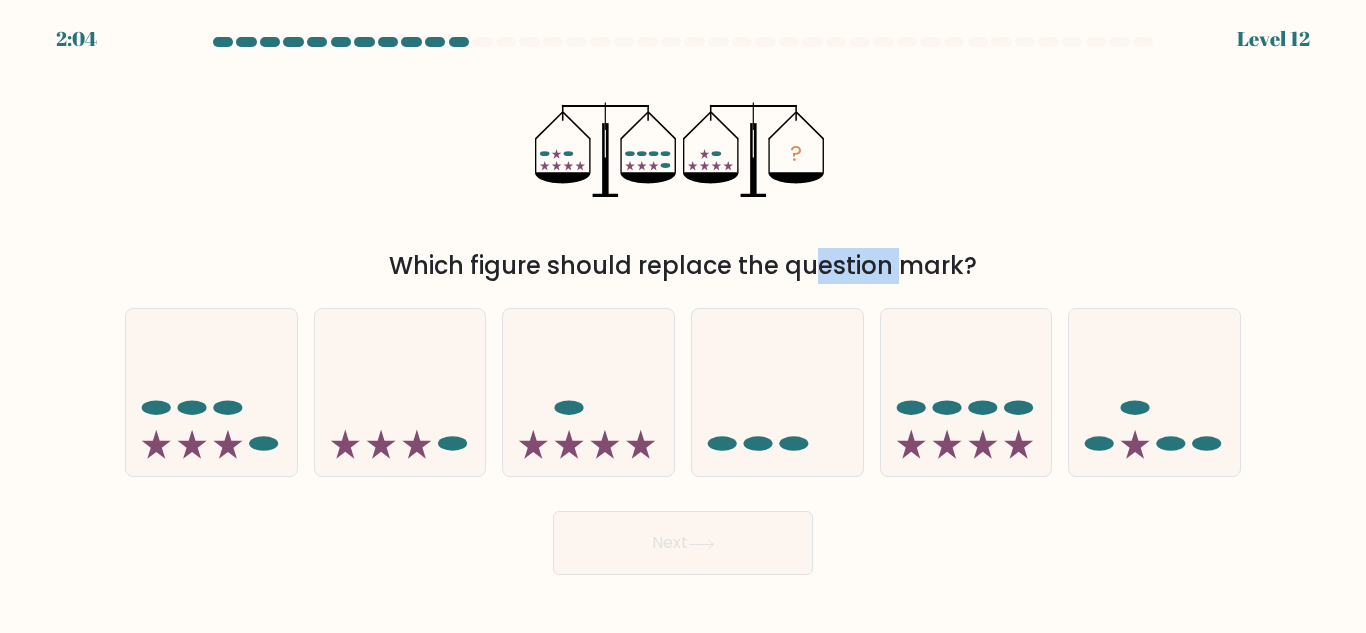 click on "Which figure should replace the question mark?" at bounding box center [683, 266] 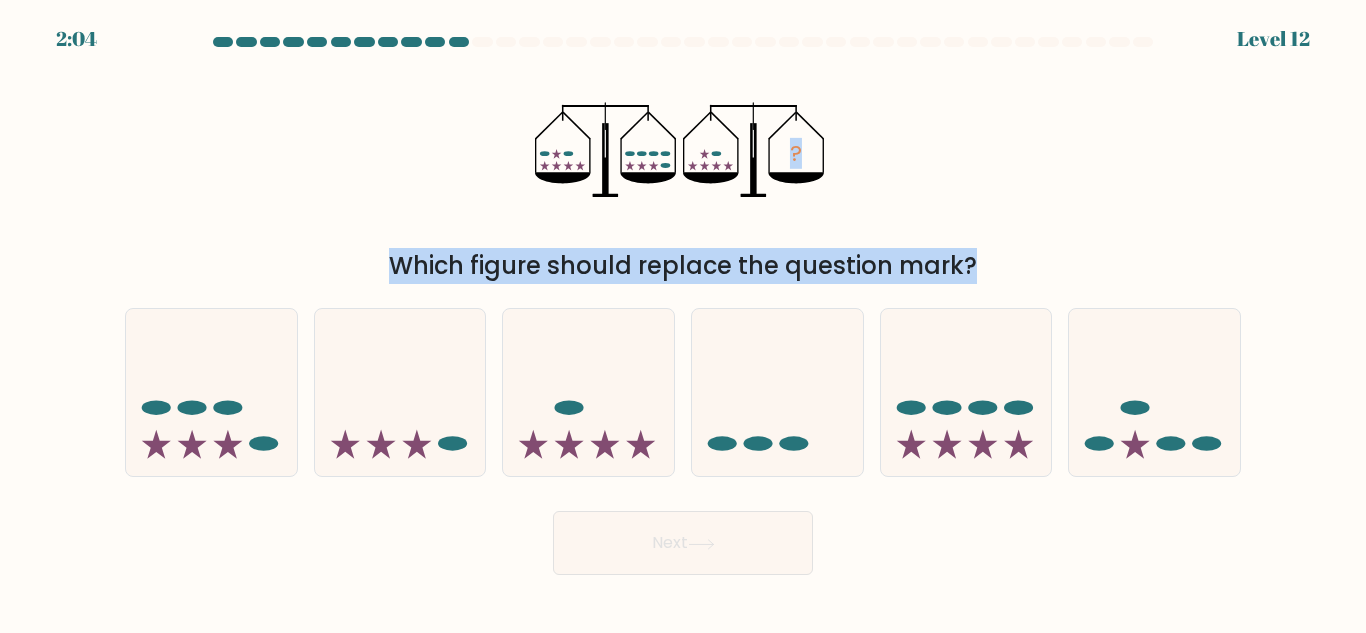 drag, startPoint x: 709, startPoint y: 279, endPoint x: 643, endPoint y: 166, distance: 130.86252 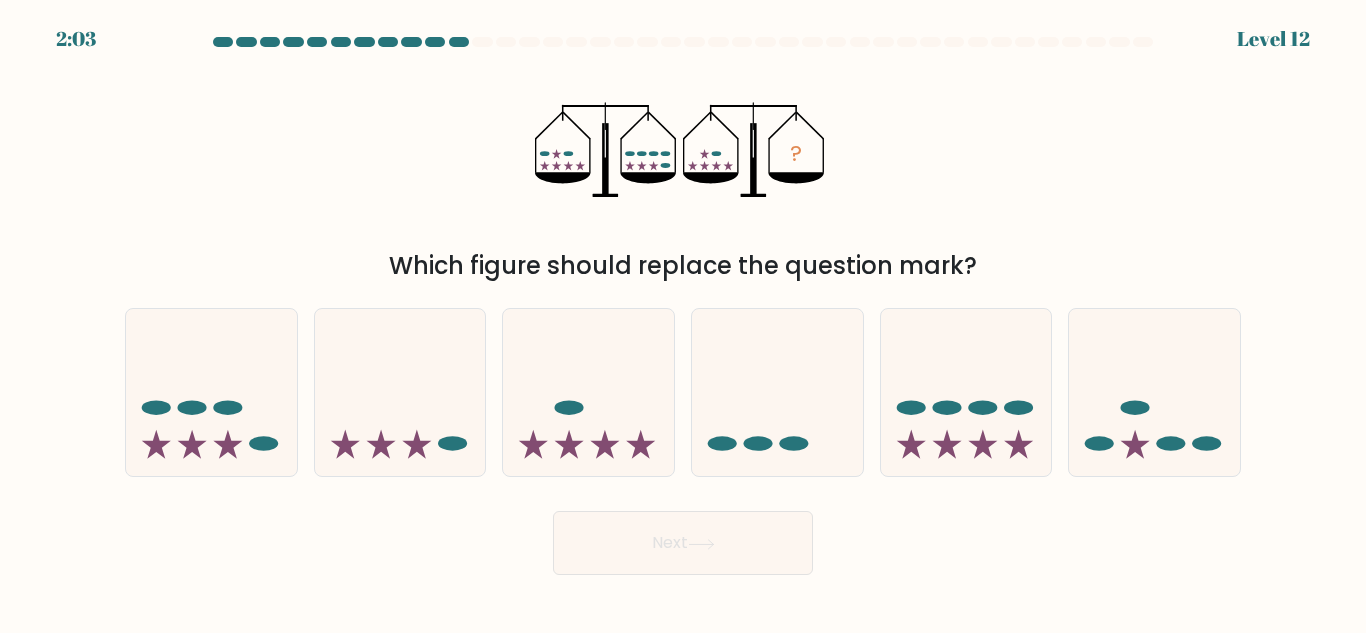 click 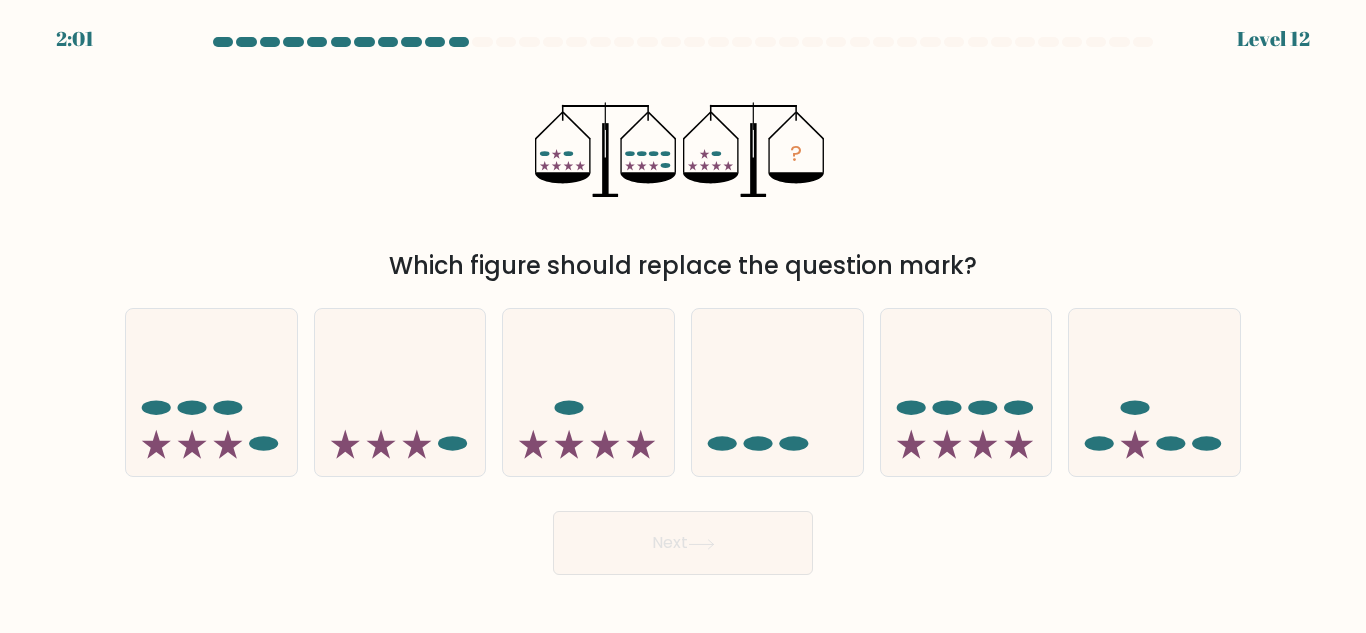 click on "?" 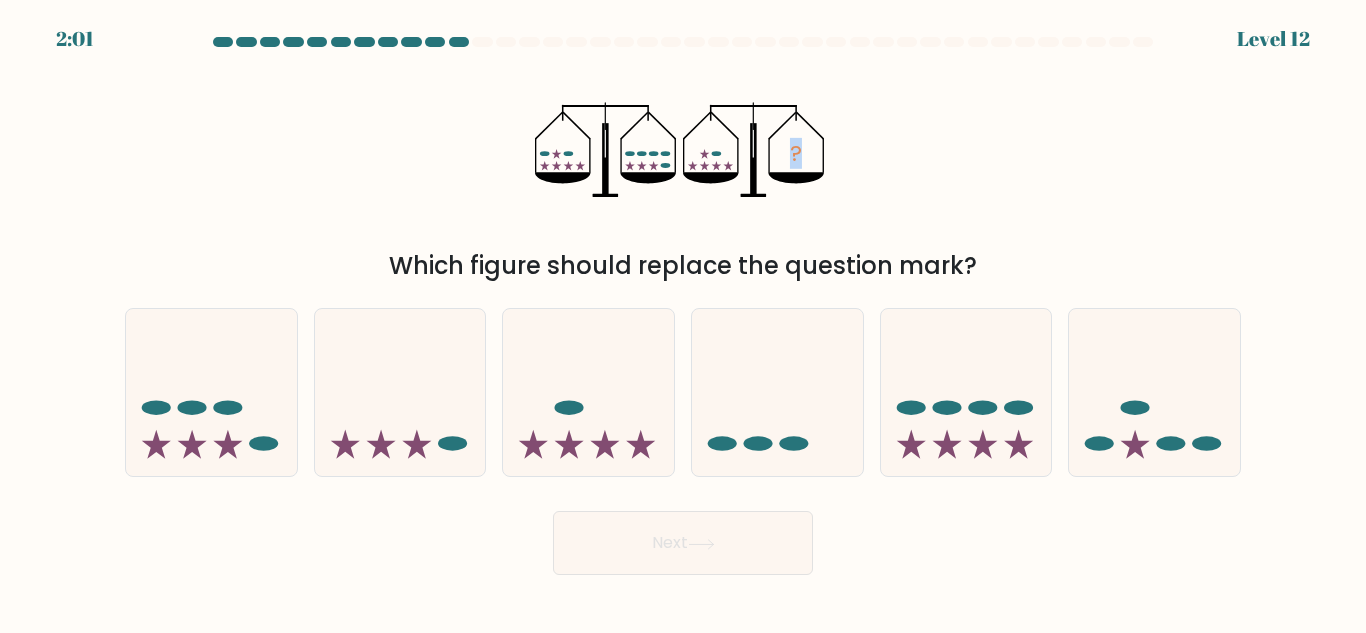 click on "?" 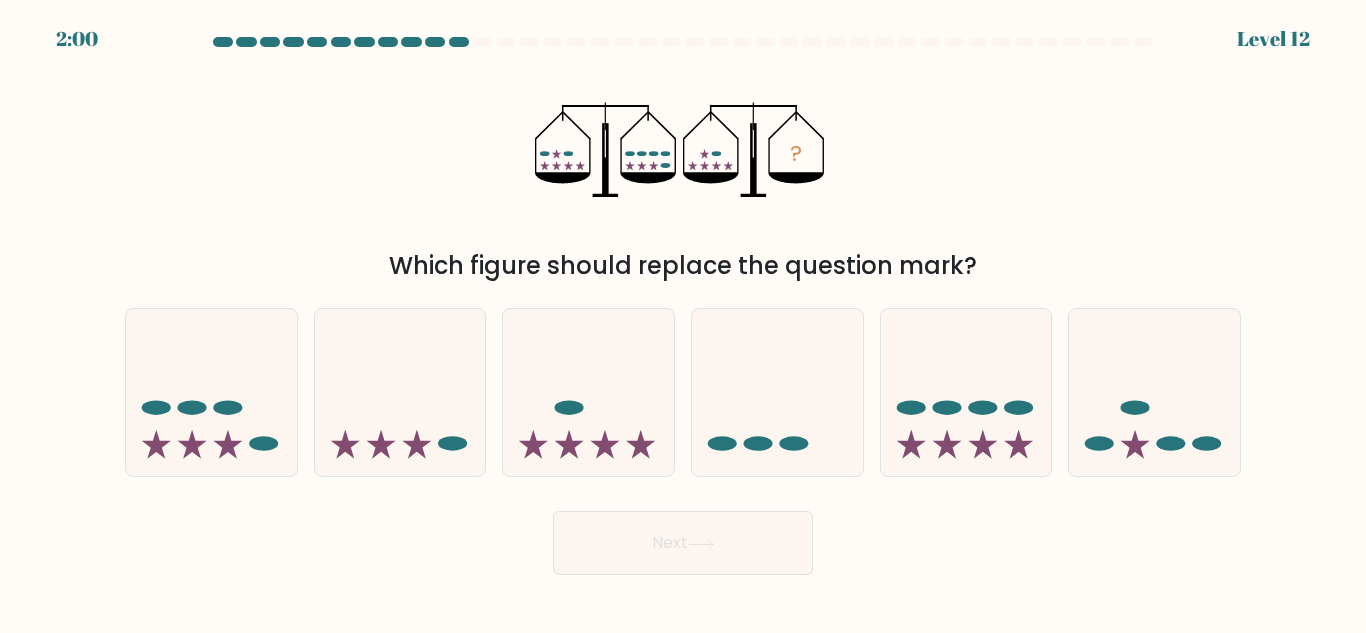 click 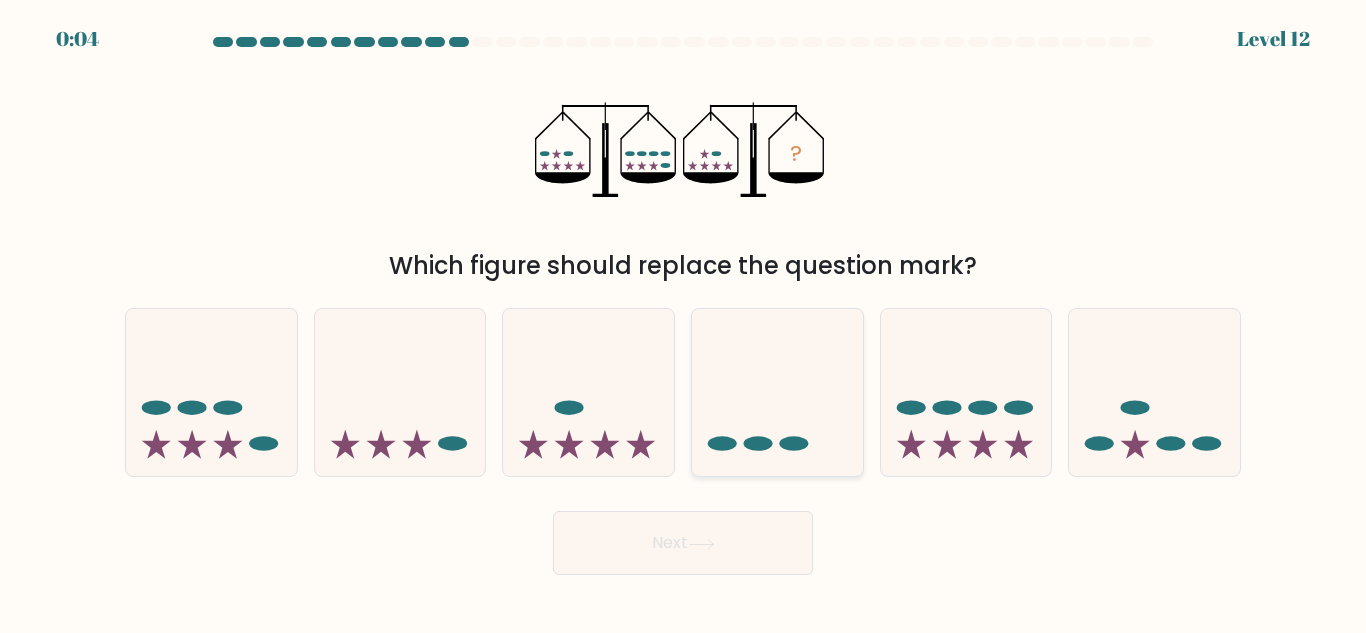 click 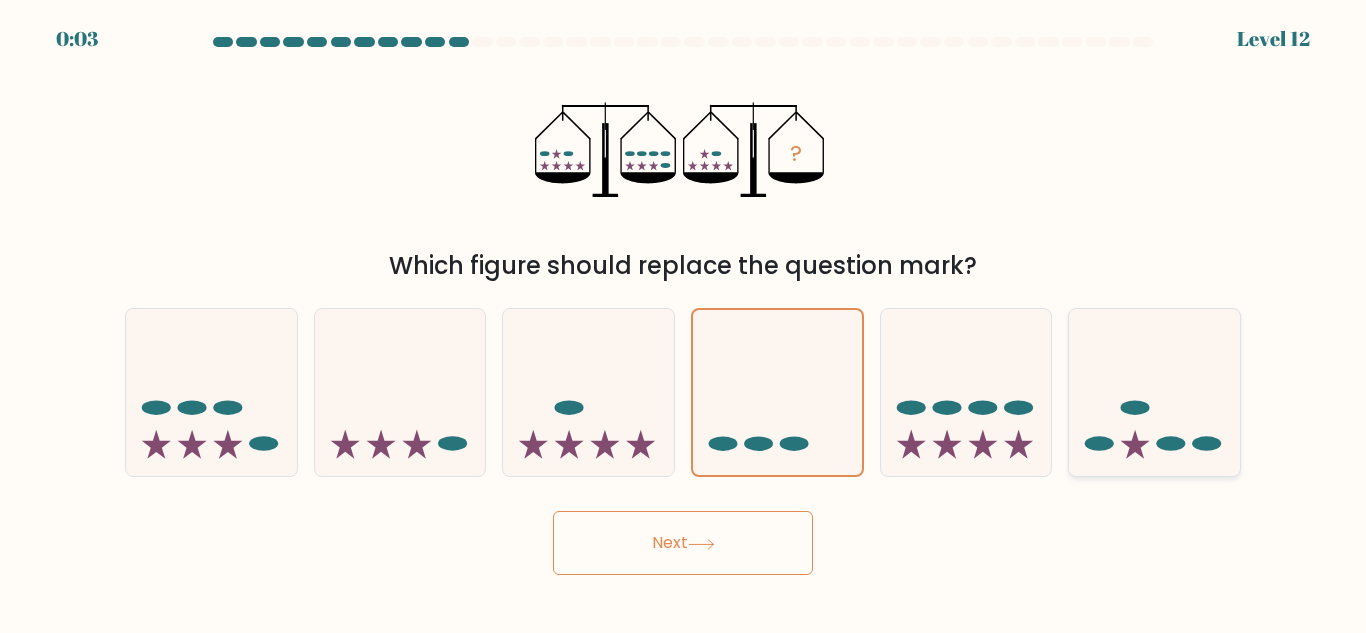 click 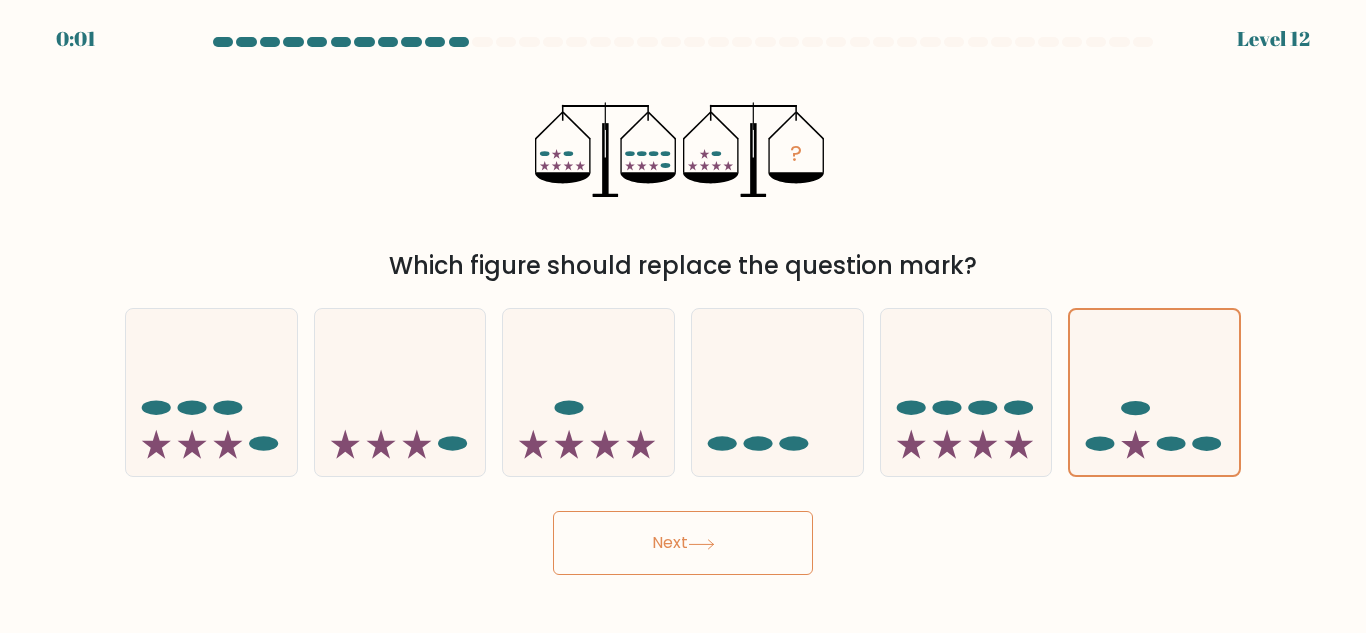 click on "Next" at bounding box center (683, 543) 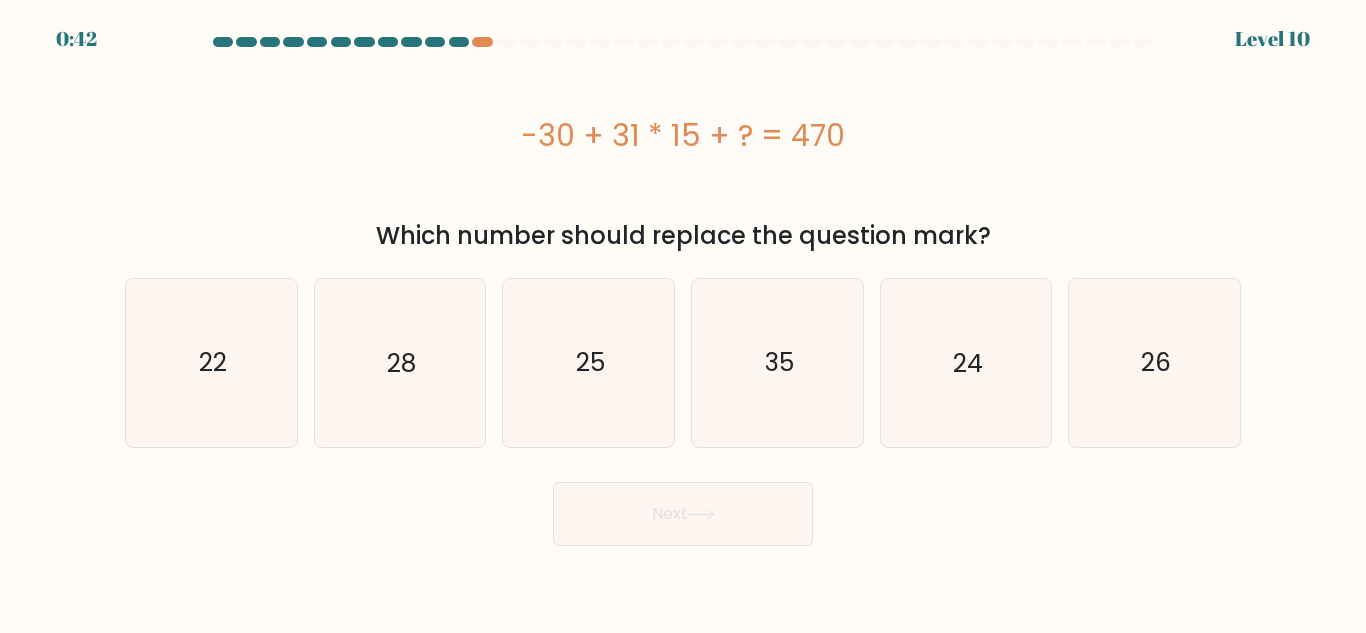 click on "-30 + 31 * 15 + ? = 470" at bounding box center [683, 135] 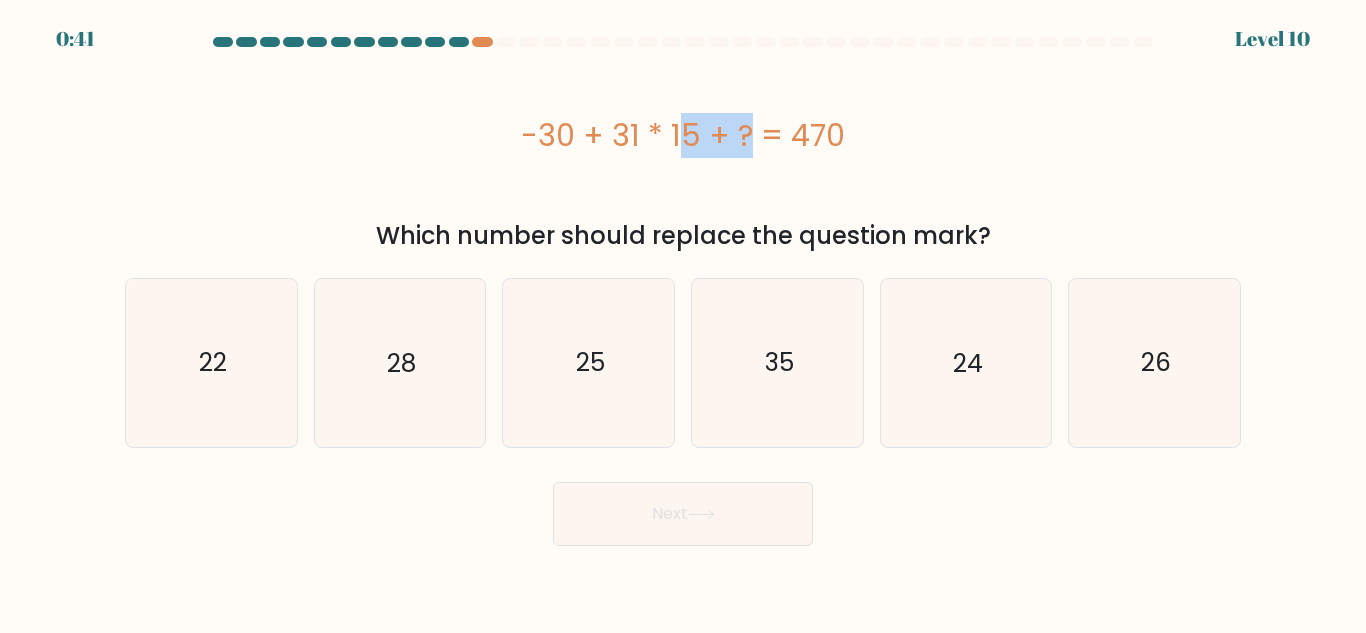 drag, startPoint x: 577, startPoint y: 163, endPoint x: 625, endPoint y: 157, distance: 48.373547 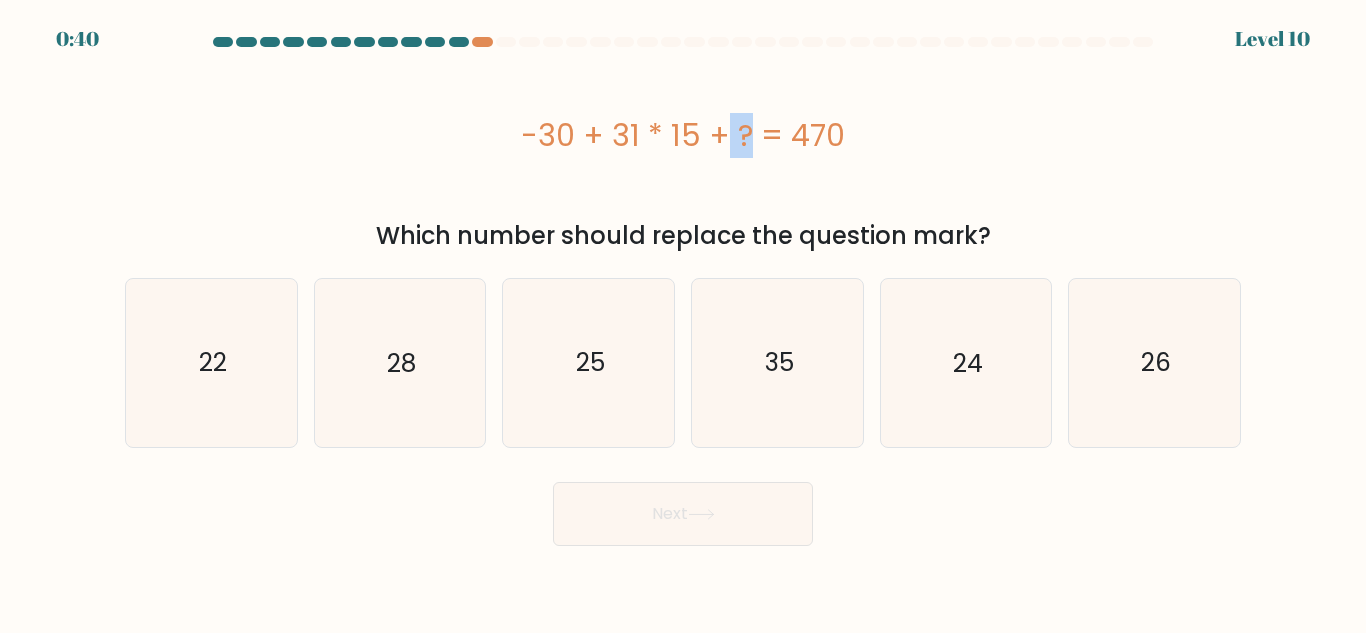 click on "-30 + 31 * 15 + ? = 470" at bounding box center [683, 135] 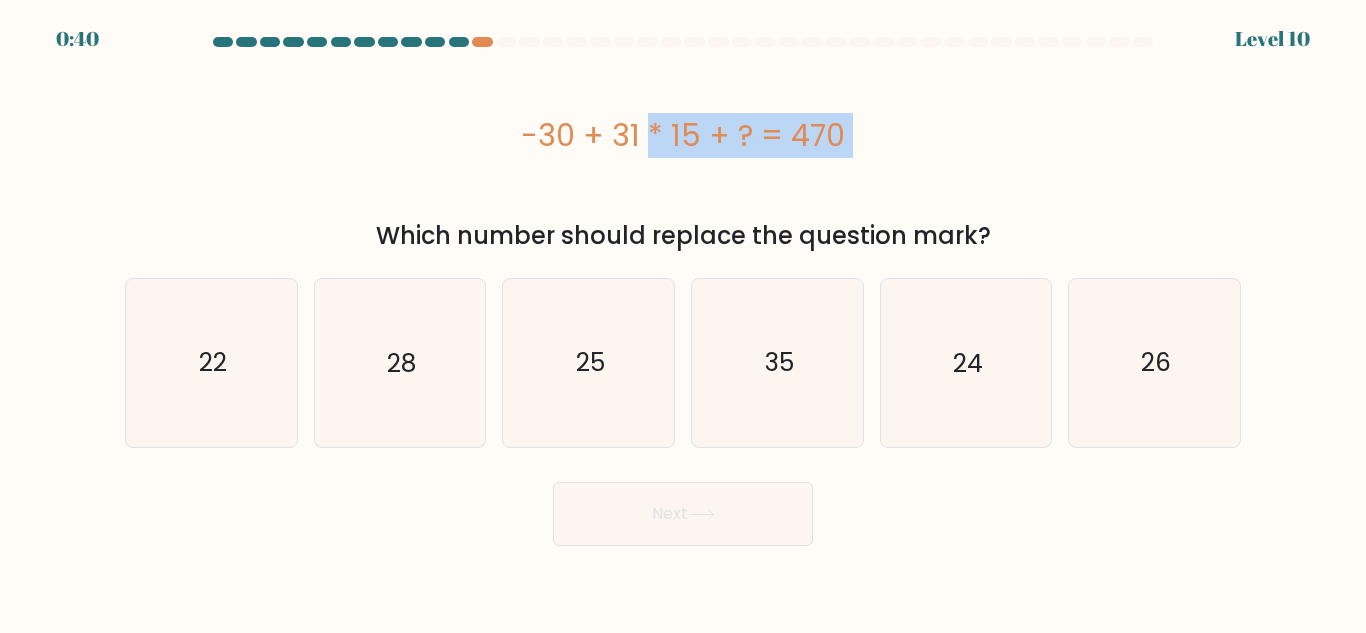 drag, startPoint x: 625, startPoint y: 157, endPoint x: 733, endPoint y: 138, distance: 109.65856 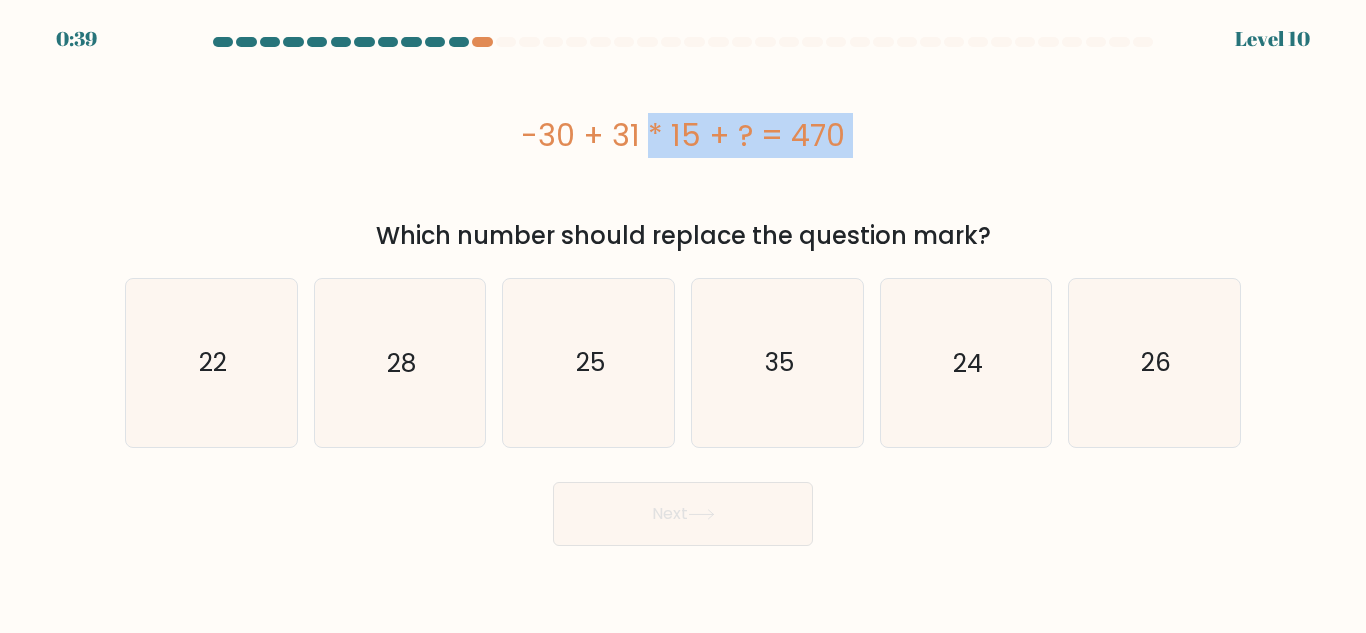 click on "-30 + 31 * 15 + ? = 470" at bounding box center [683, 135] 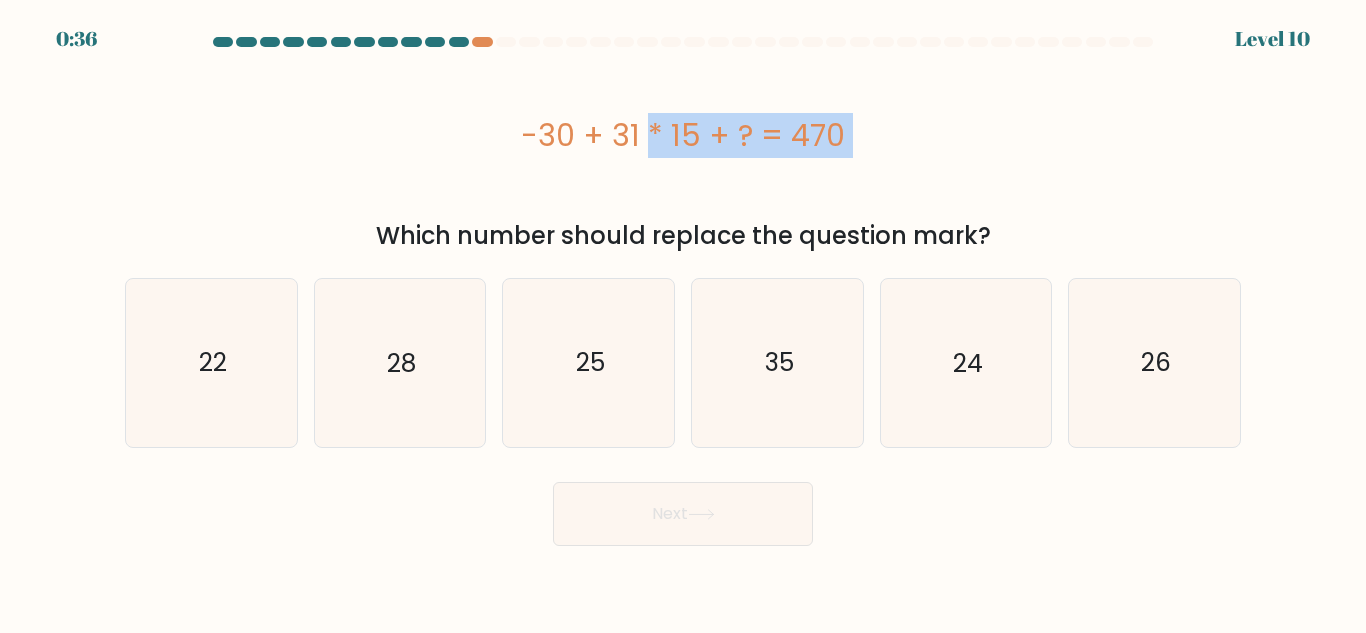 click on "-30 + 31 * 15 + ? = 470" at bounding box center [683, 135] 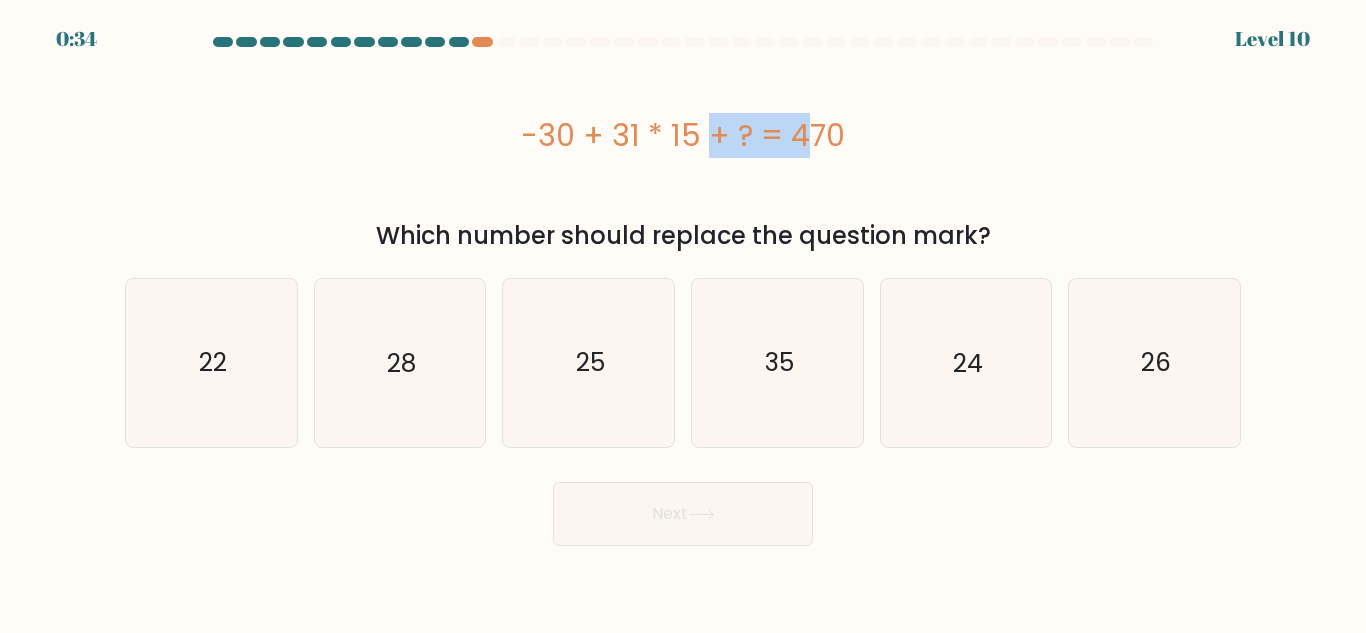drag, startPoint x: 607, startPoint y: 136, endPoint x: 690, endPoint y: 140, distance: 83.09633 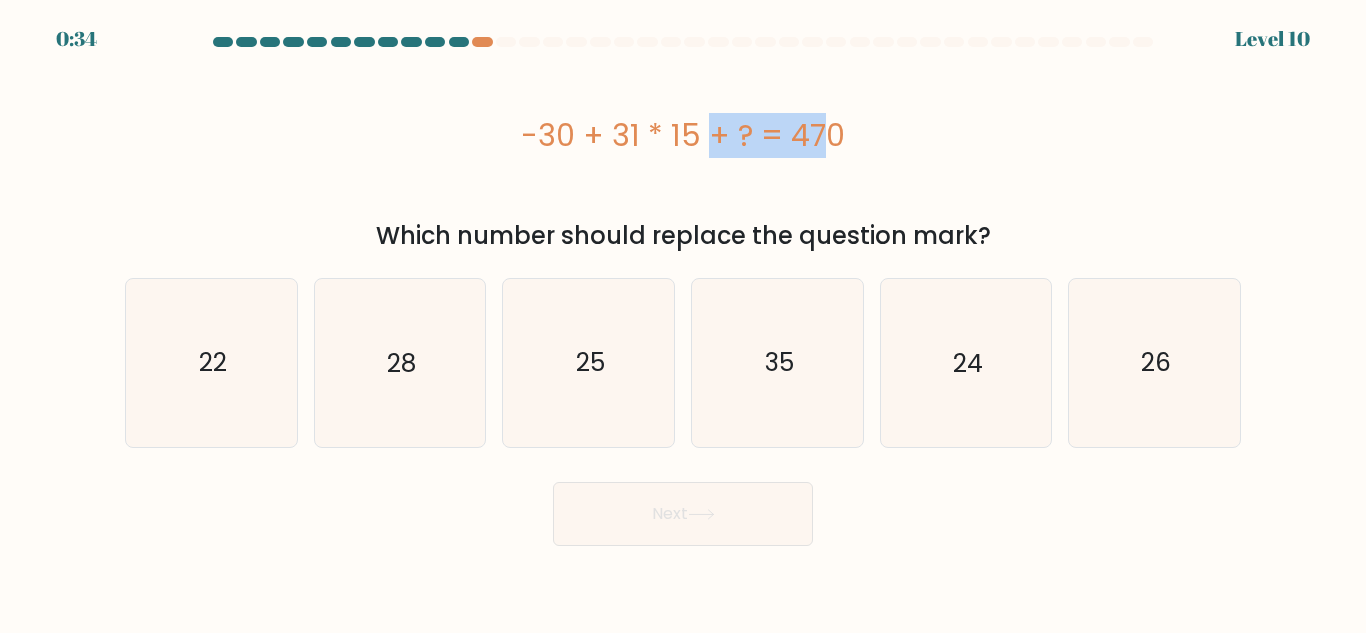 click on "-30 + 31 * 15 + ? = 470" at bounding box center (683, 135) 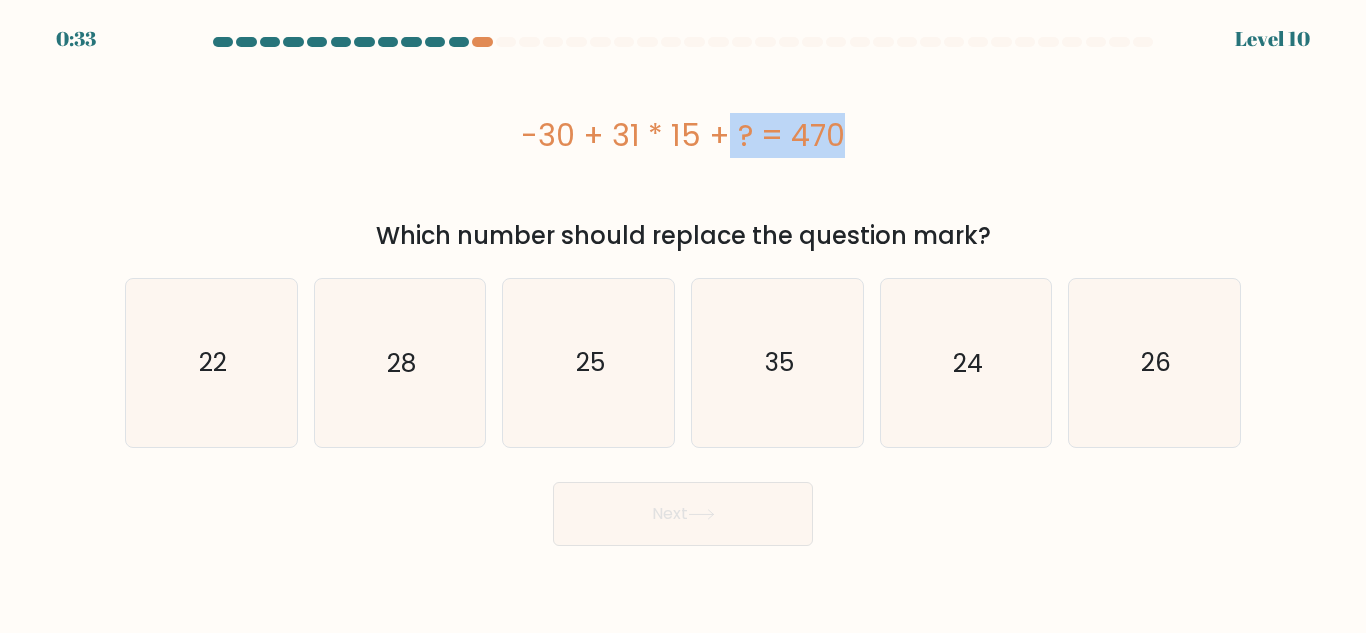 drag, startPoint x: 690, startPoint y: 140, endPoint x: 631, endPoint y: 138, distance: 59.03389 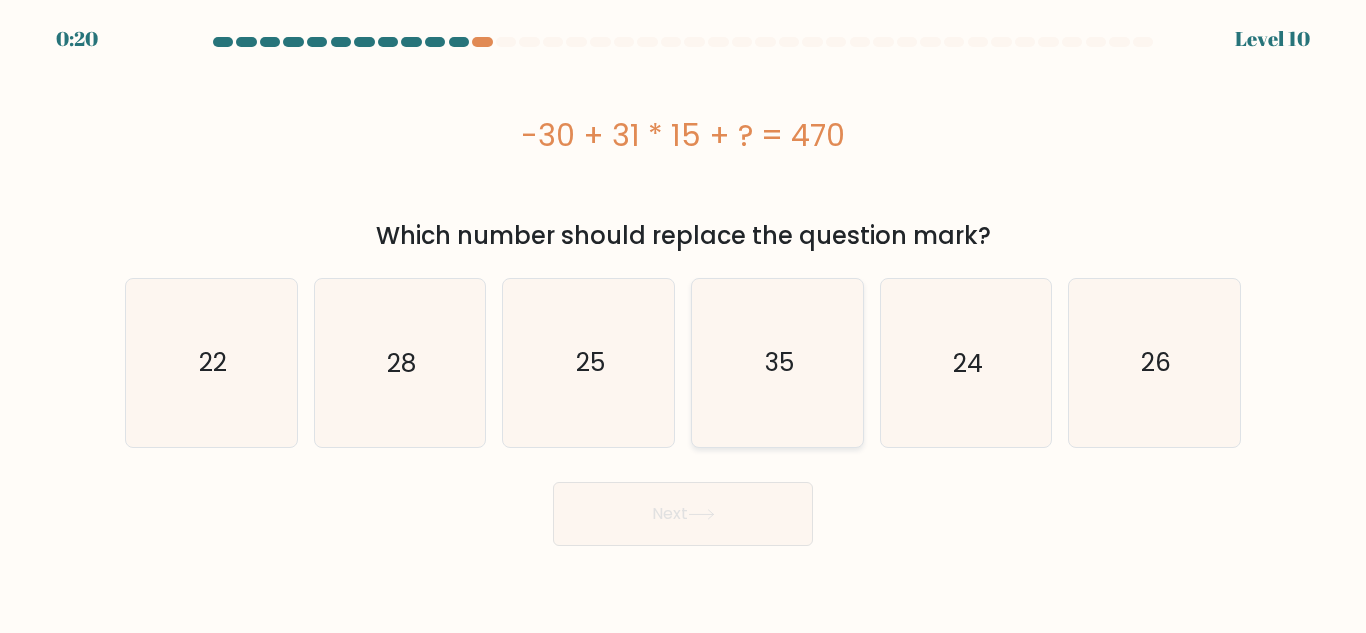 click on "35" 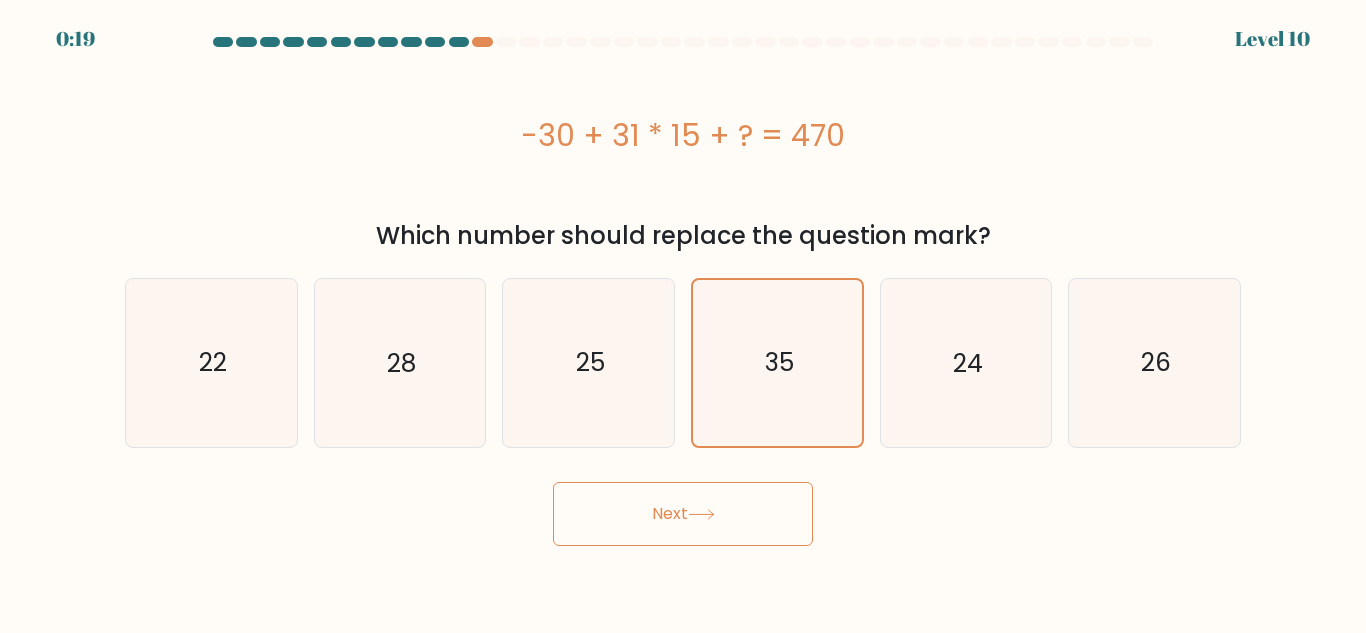 click on "Next" at bounding box center [683, 514] 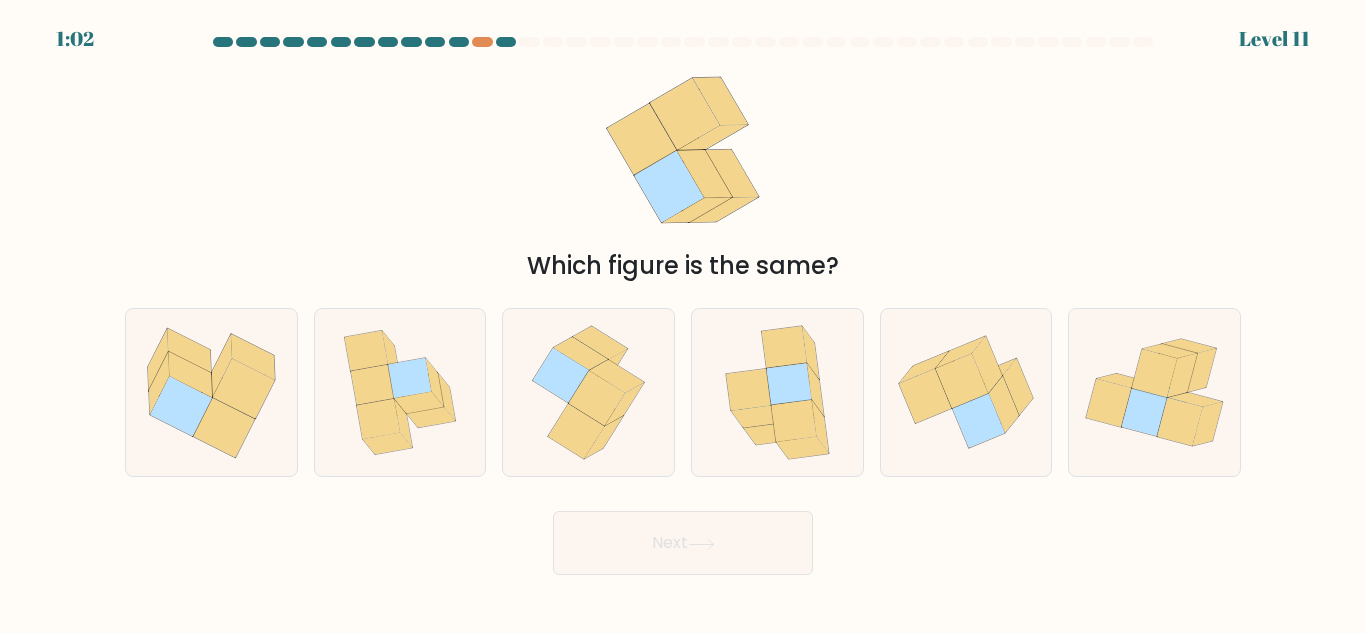 click on "Which figure is the same?" at bounding box center (683, 266) 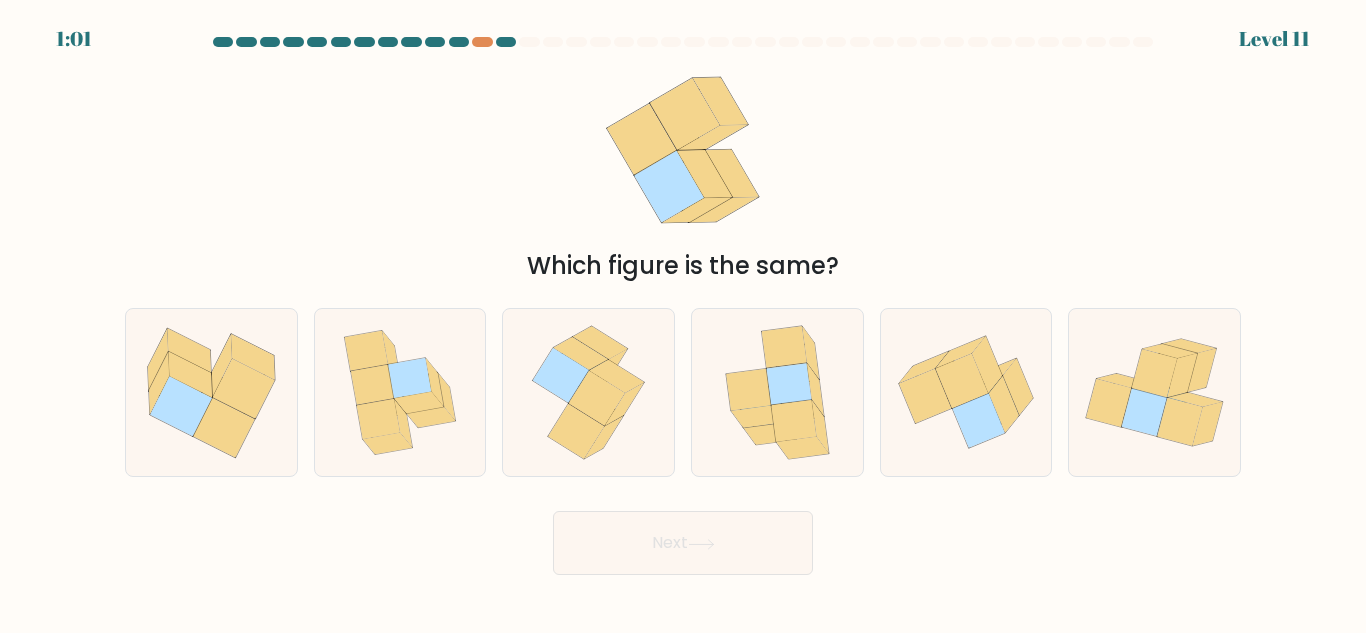 click on "Which figure is the same?" at bounding box center [683, 266] 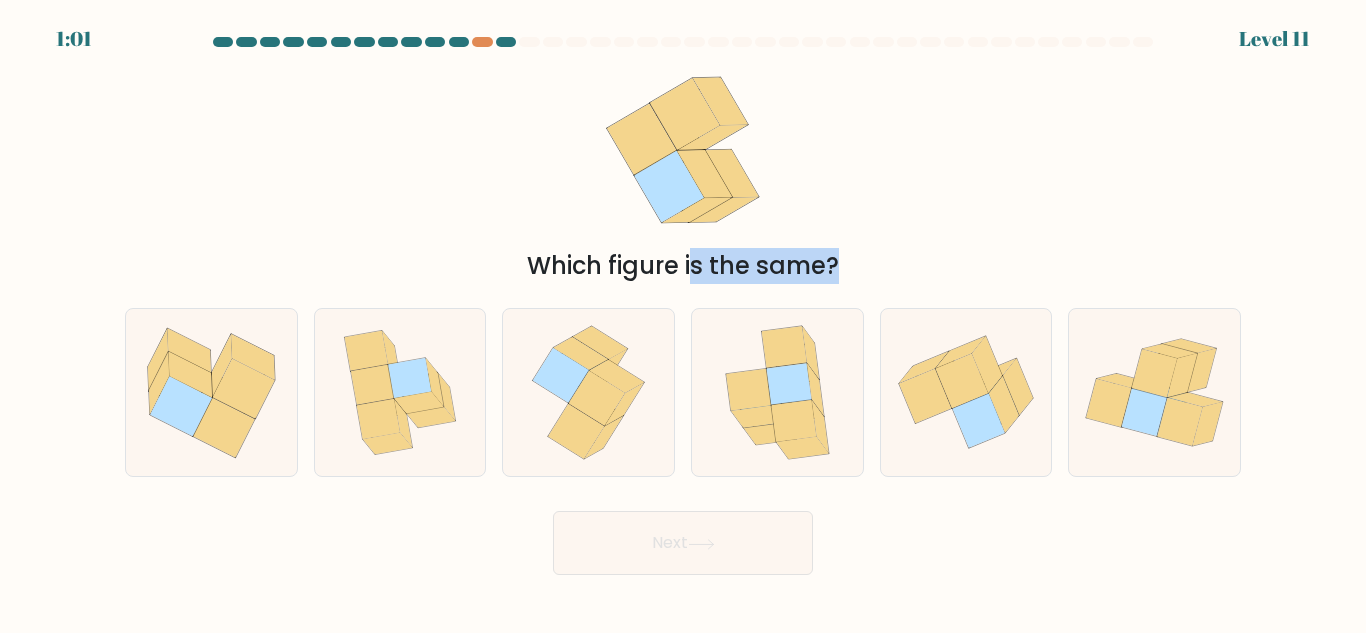 click on "Which figure is the same?" at bounding box center [683, 266] 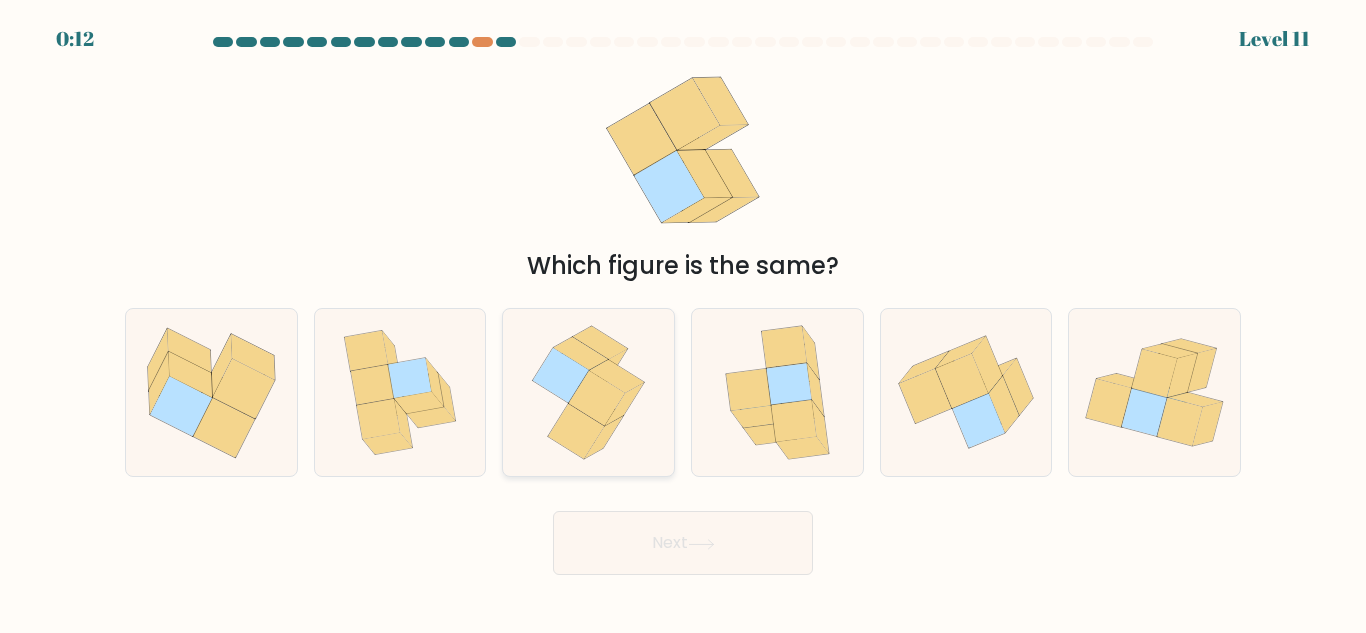 click 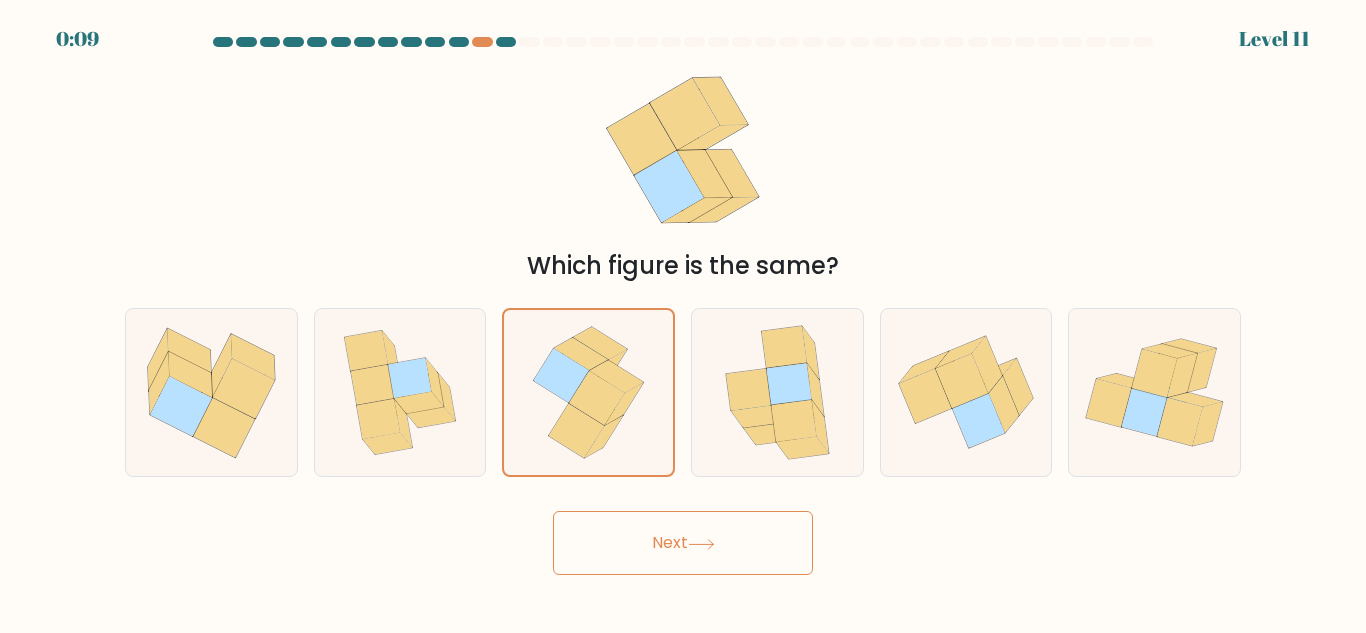 click on "Next" at bounding box center [683, 543] 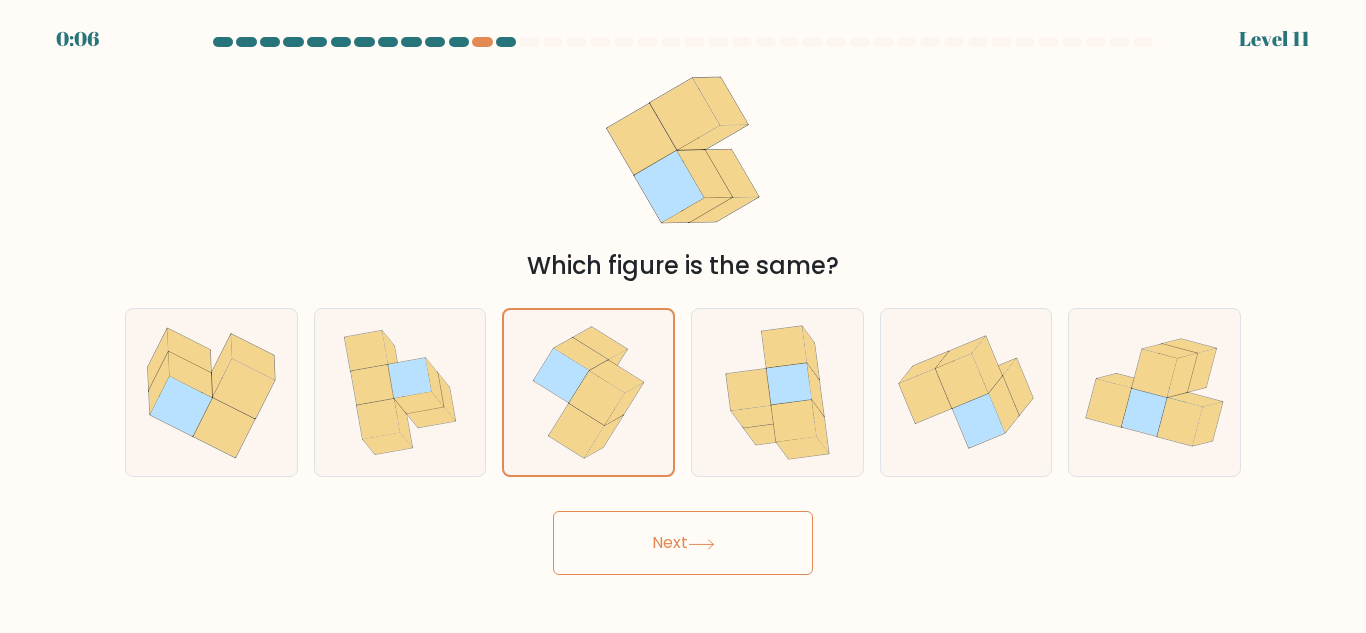 click on "Next" at bounding box center (683, 543) 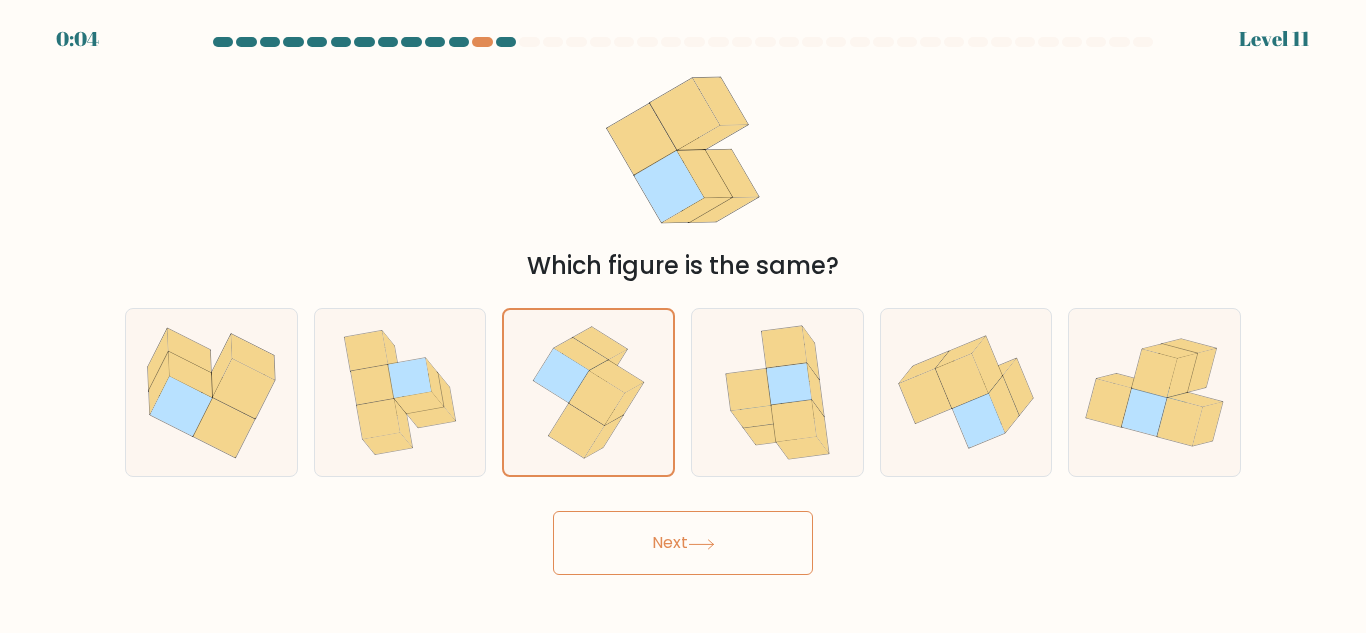 click on "Next" at bounding box center (683, 543) 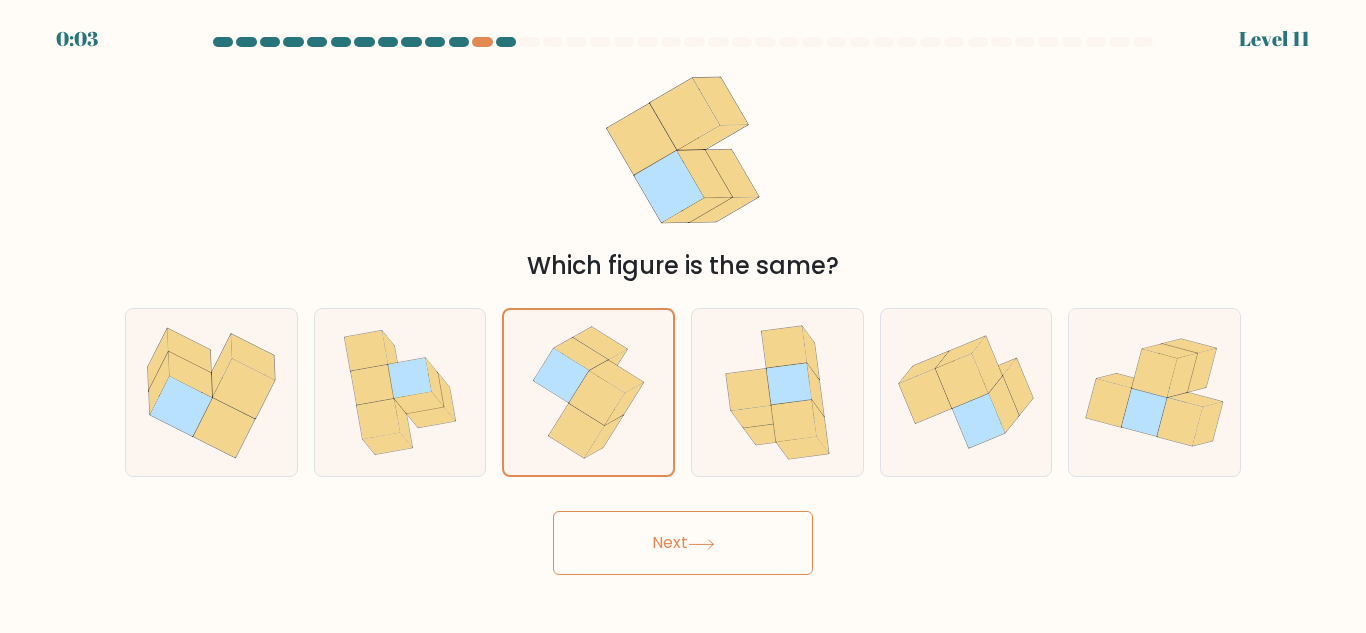 click on "Next" at bounding box center (683, 538) 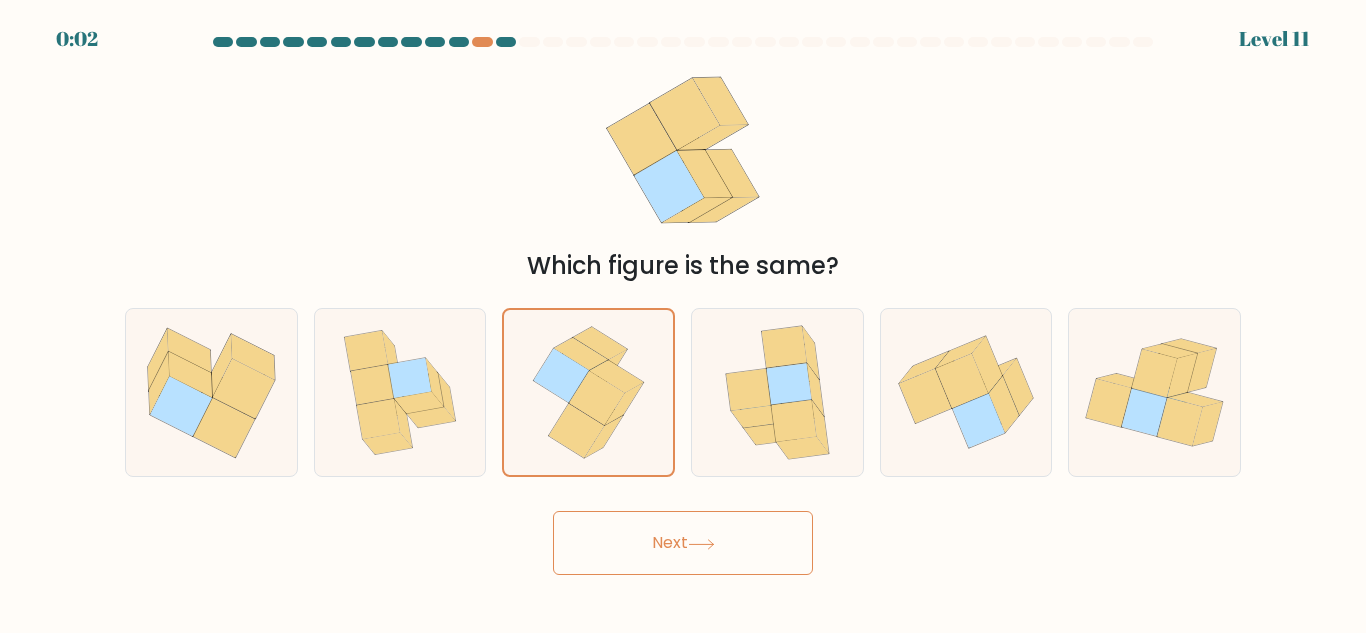 click on "Next" at bounding box center [683, 543] 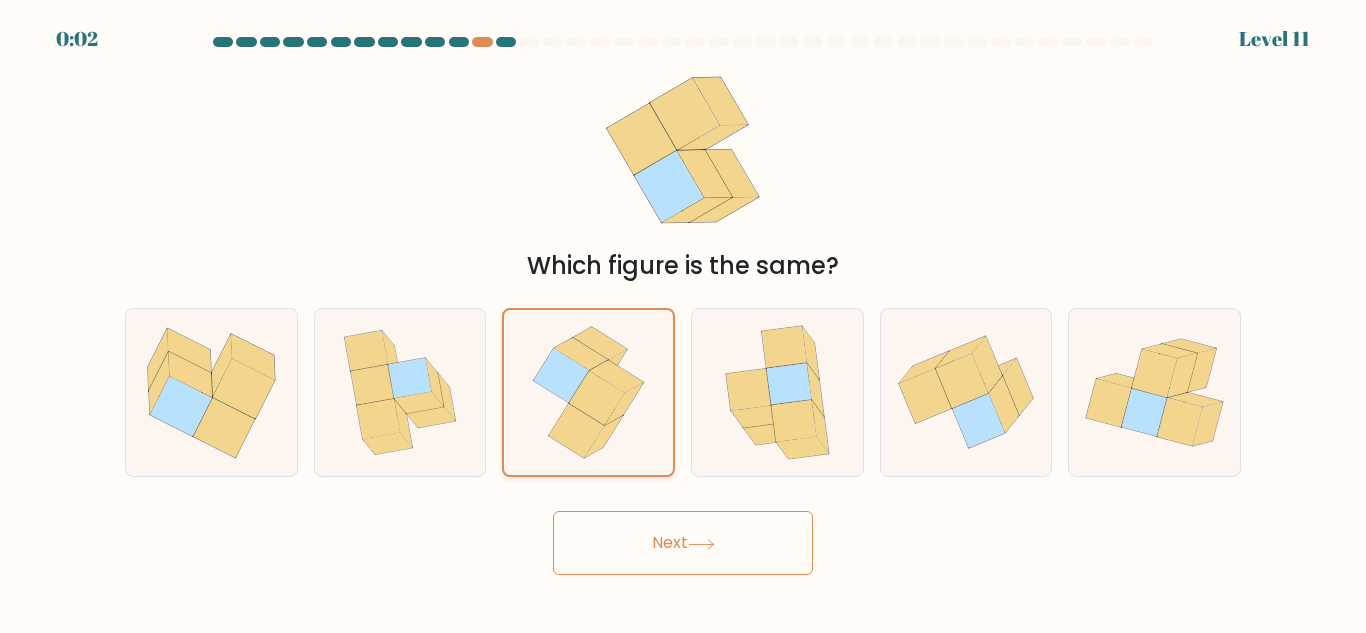 click 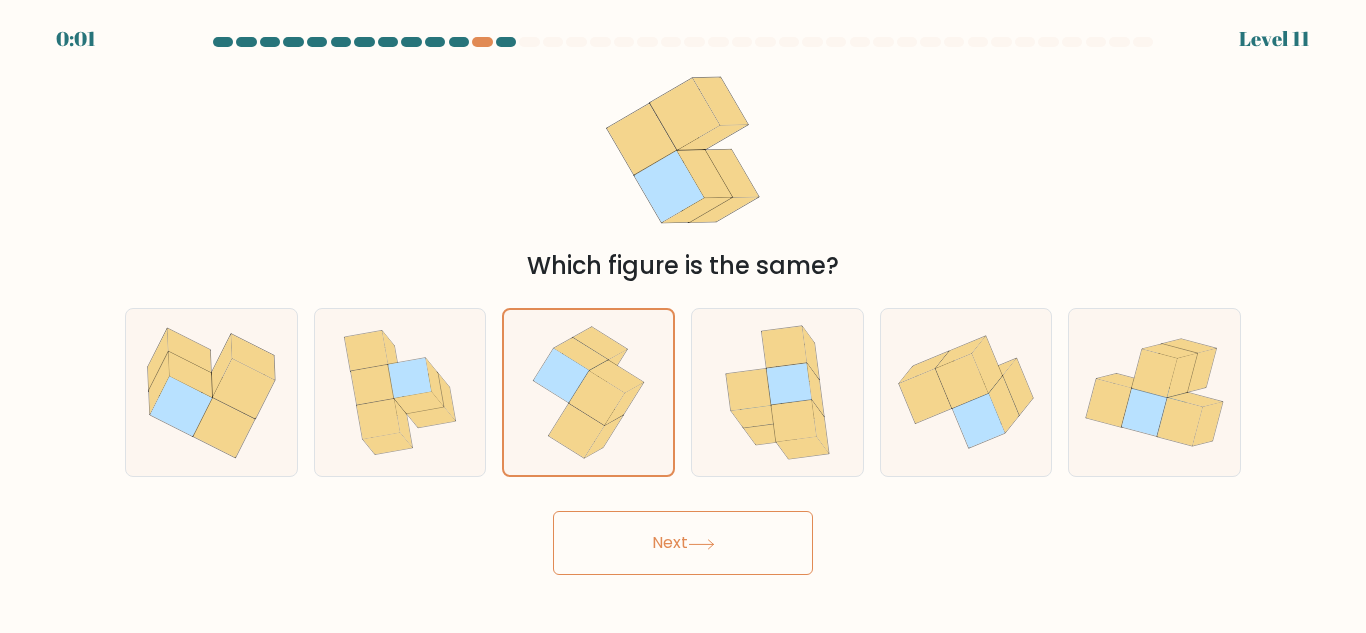 click on "Next" at bounding box center [683, 543] 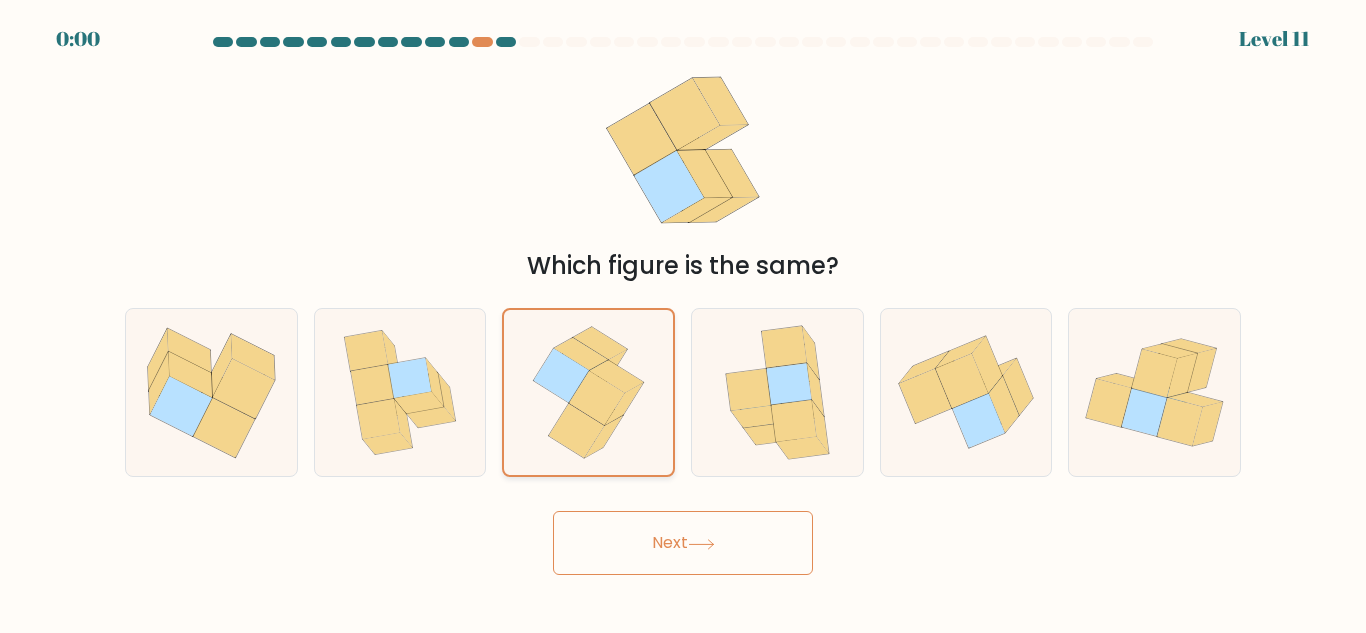 click 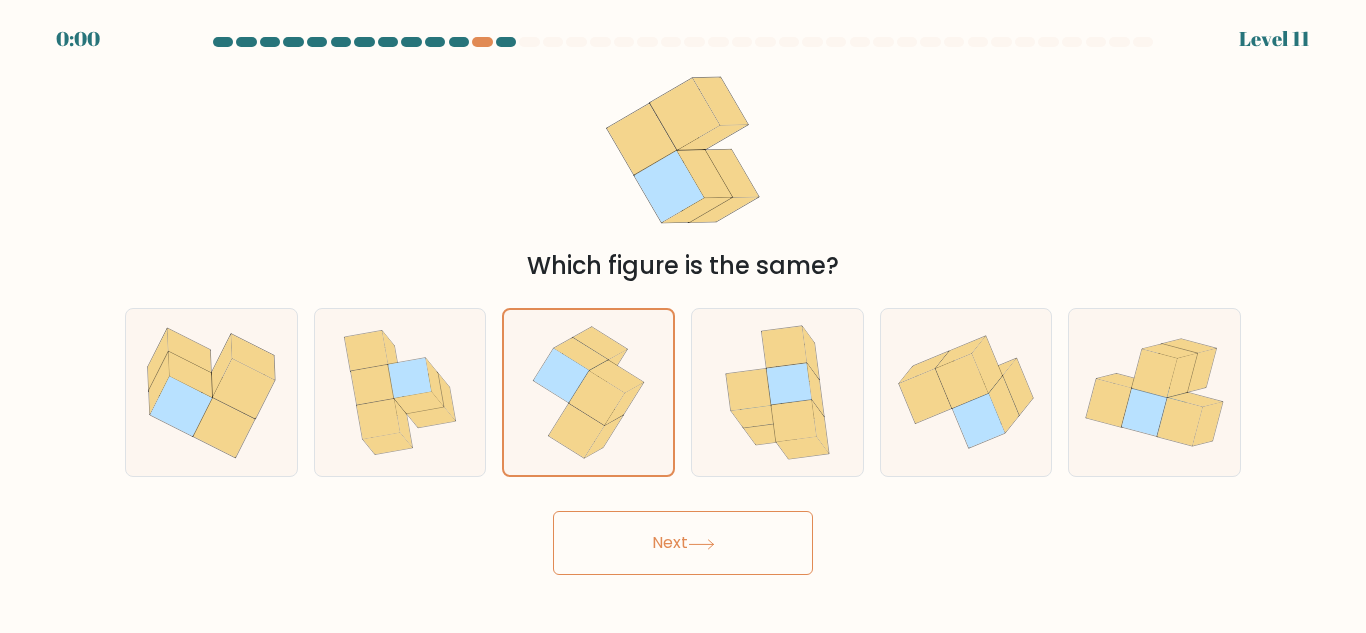 drag, startPoint x: 623, startPoint y: 388, endPoint x: 674, endPoint y: 578, distance: 196.7257 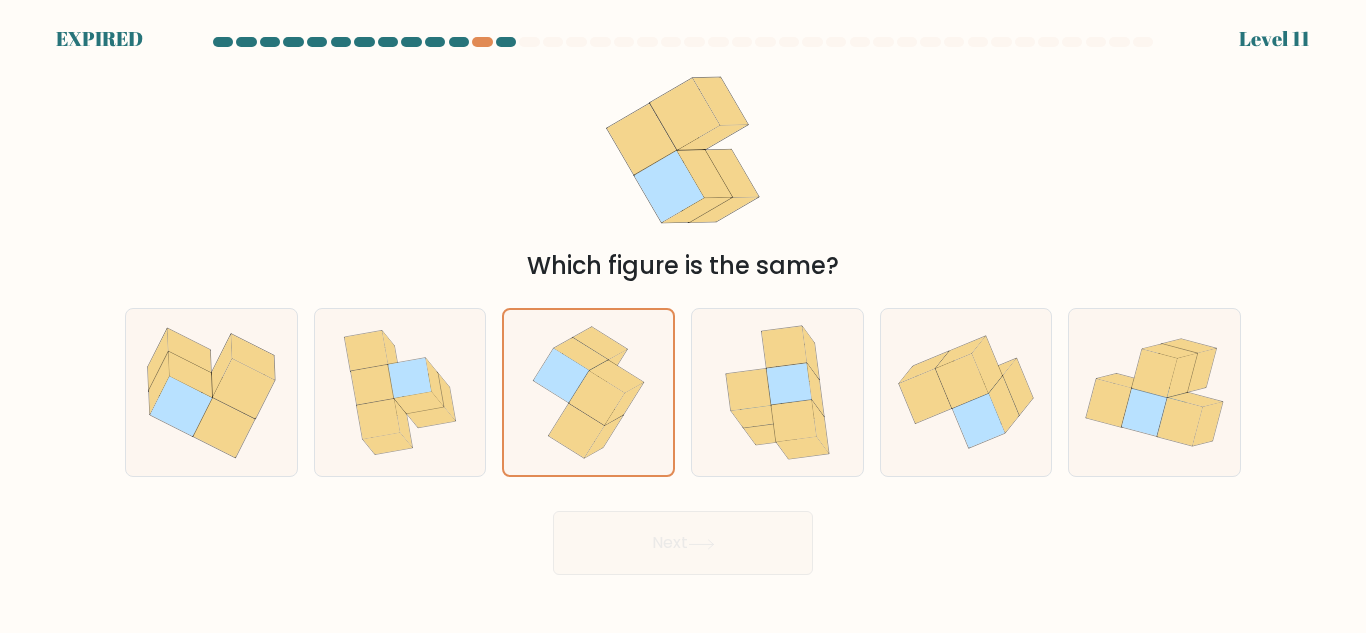 click on "EXPIRED
Level 11" at bounding box center (683, 316) 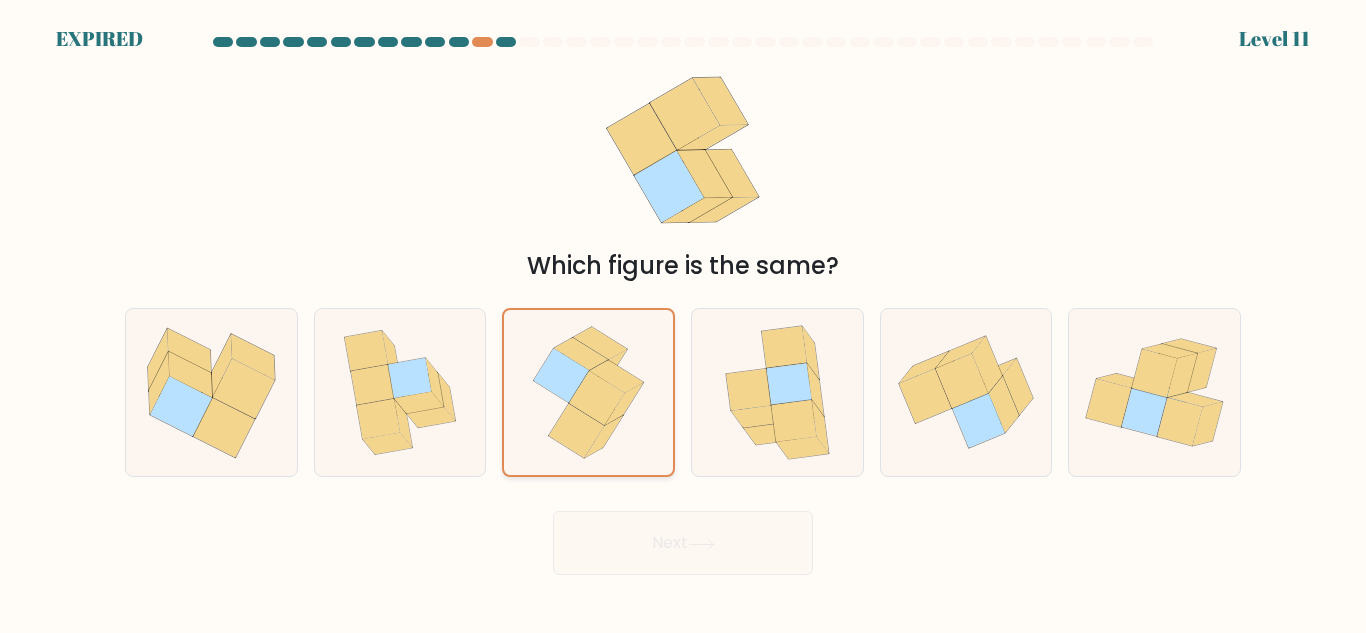 click 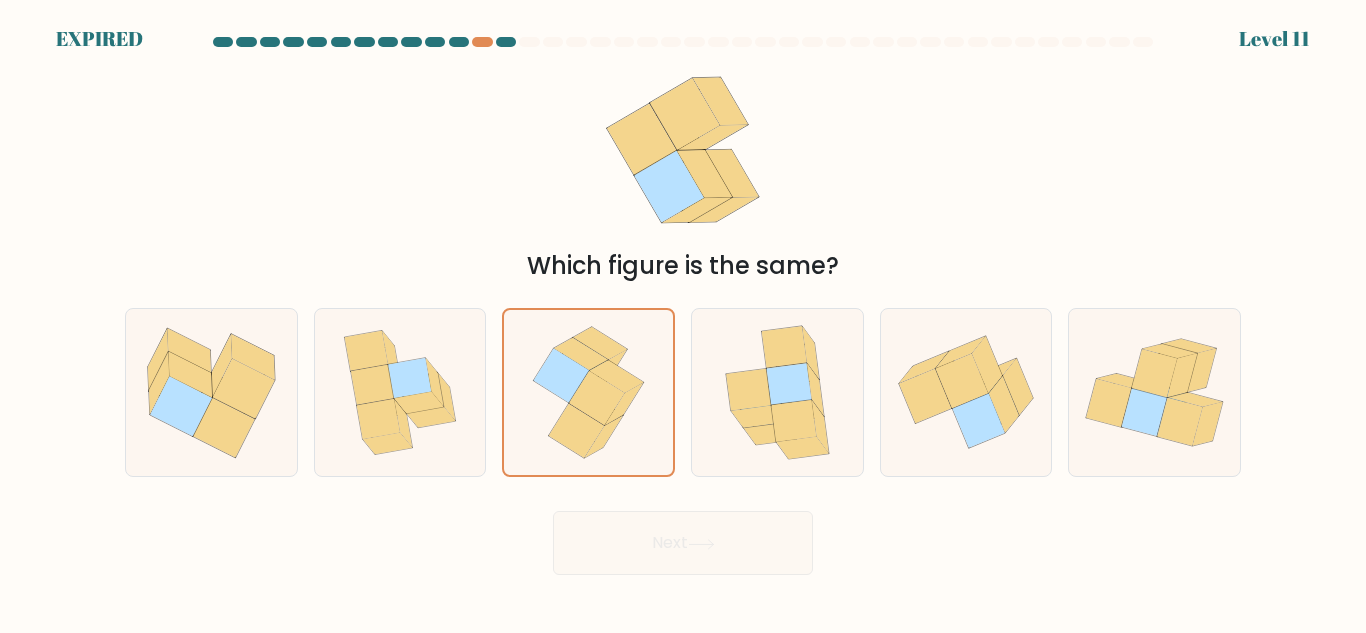 drag, startPoint x: 580, startPoint y: 406, endPoint x: 697, endPoint y: 540, distance: 177.89041 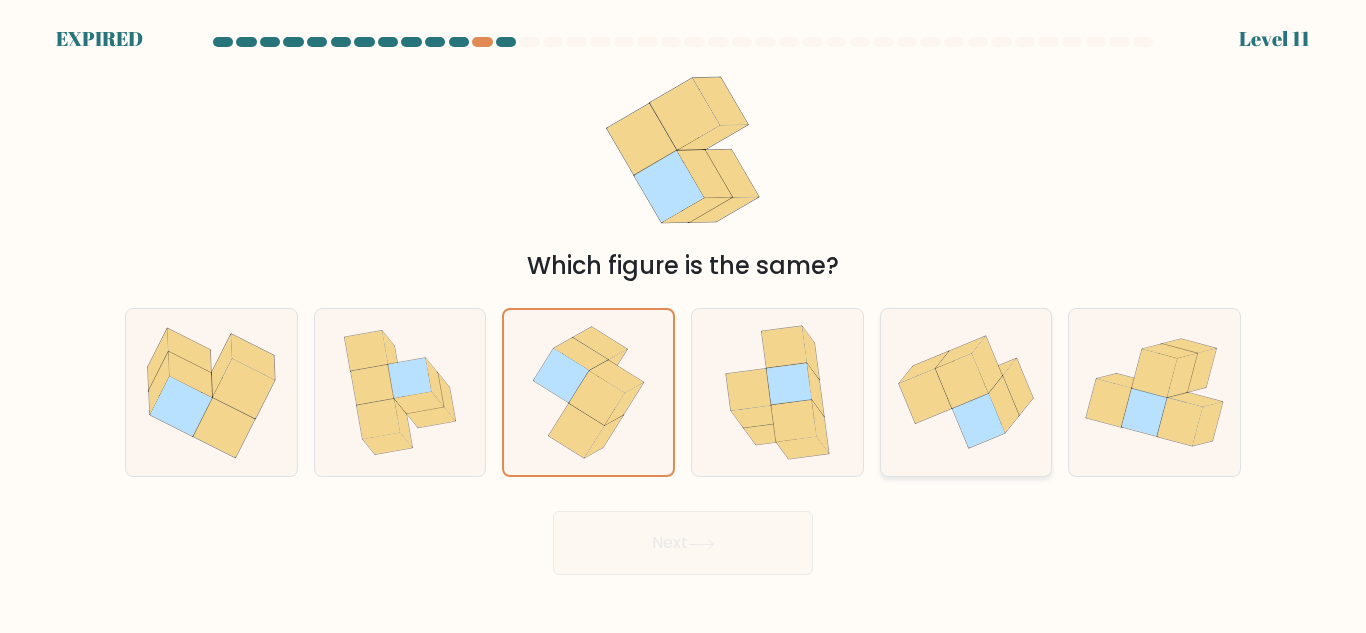 click 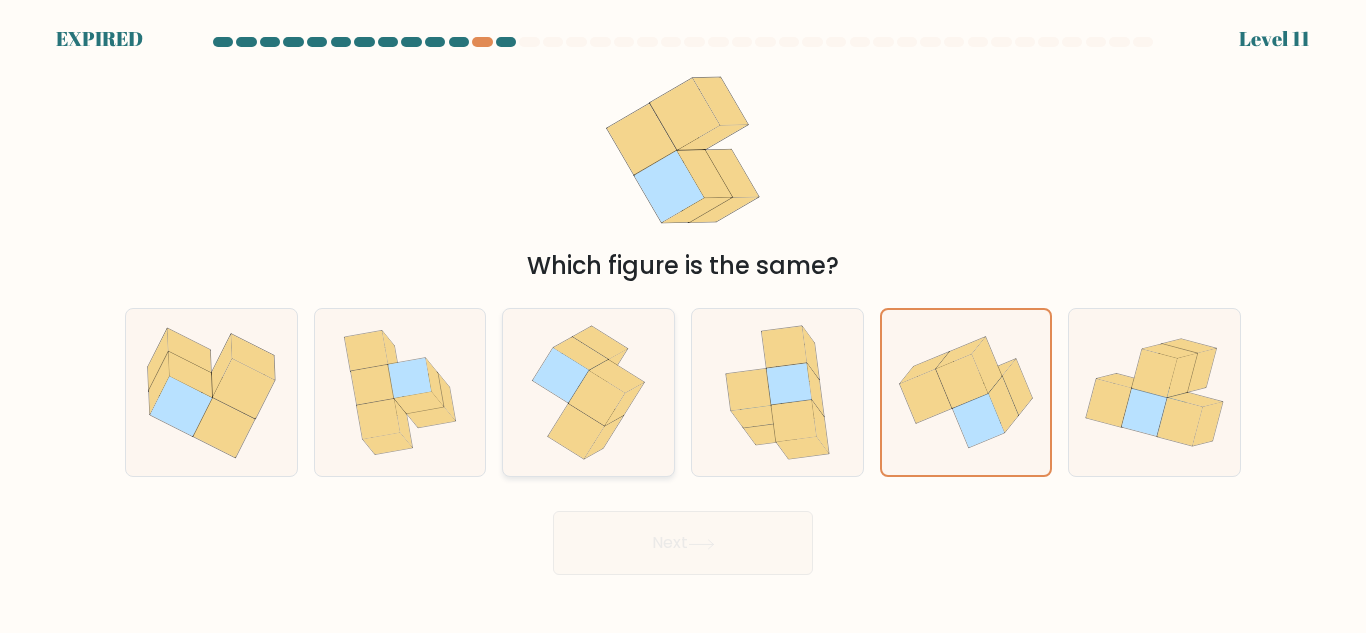 click 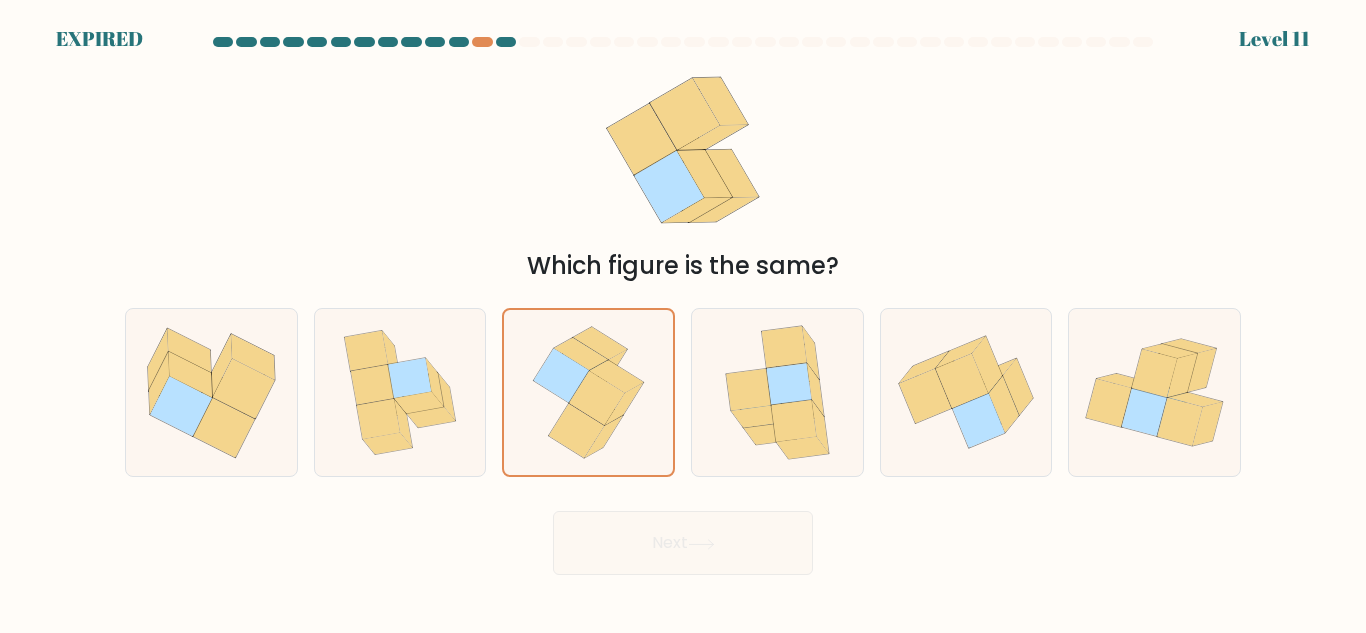 click on "Next" at bounding box center (683, 538) 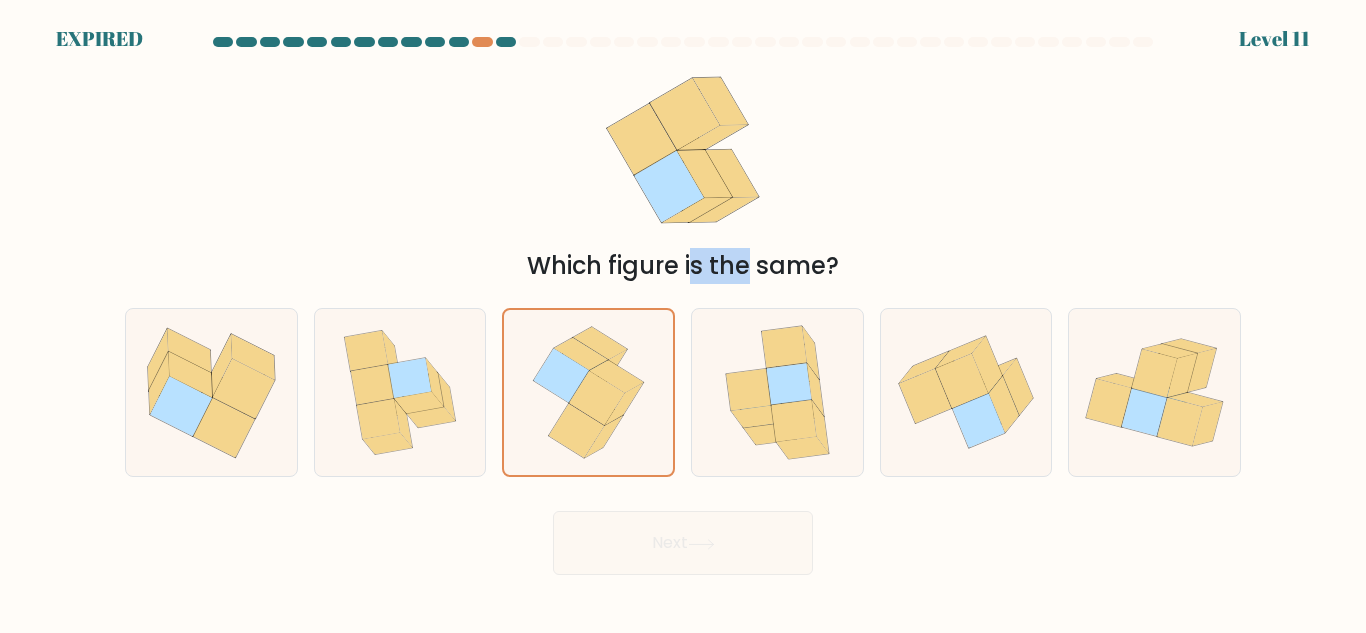 click on "Which figure is the same?" at bounding box center (683, 169) 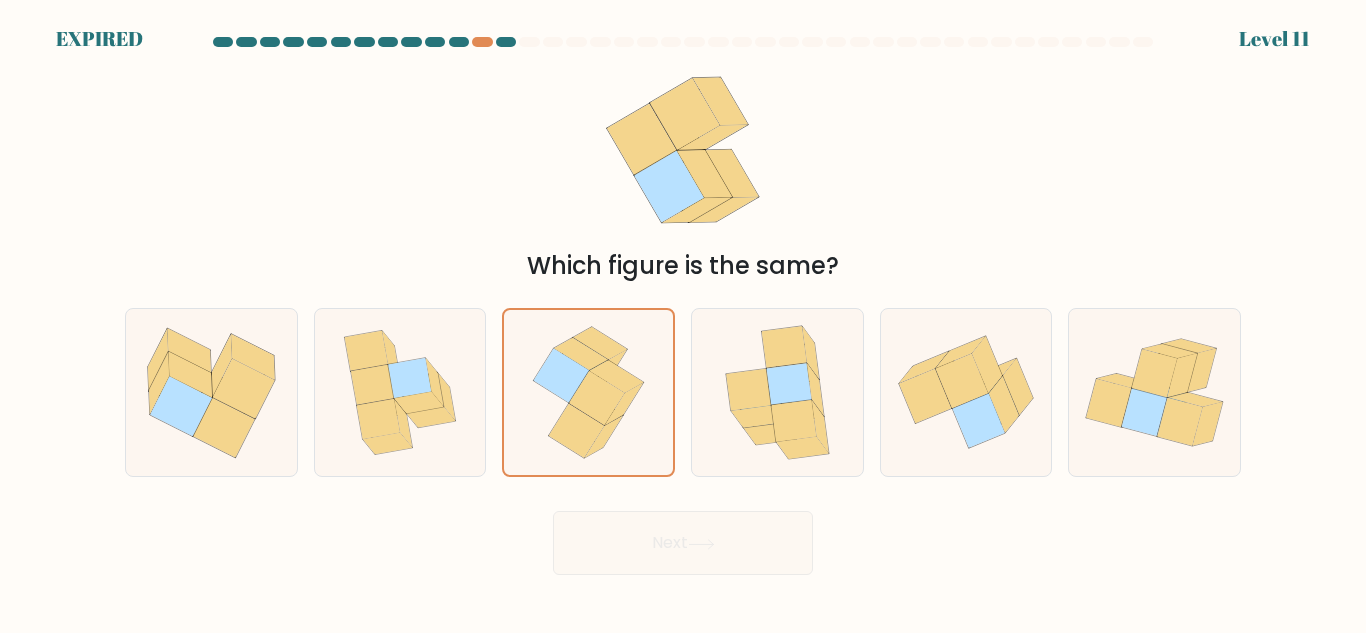 drag, startPoint x: 797, startPoint y: 168, endPoint x: 680, endPoint y: 152, distance: 118.08895 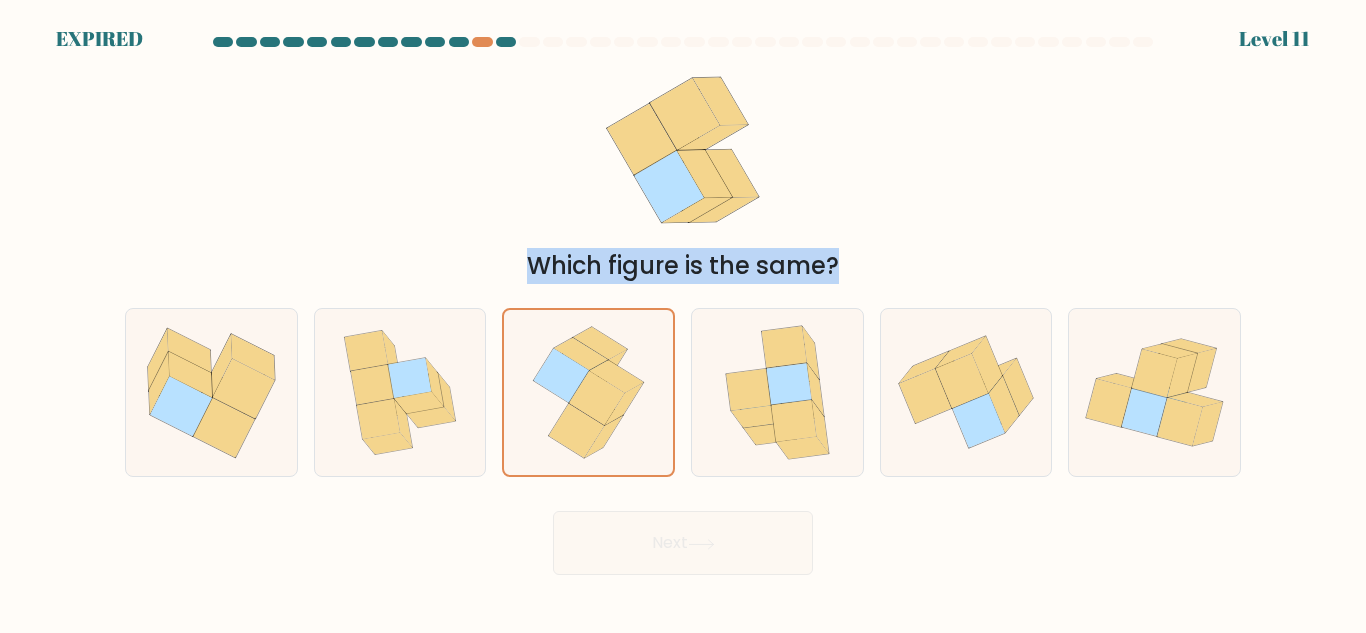 drag, startPoint x: 500, startPoint y: 304, endPoint x: 145, endPoint y: 47, distance: 438.26248 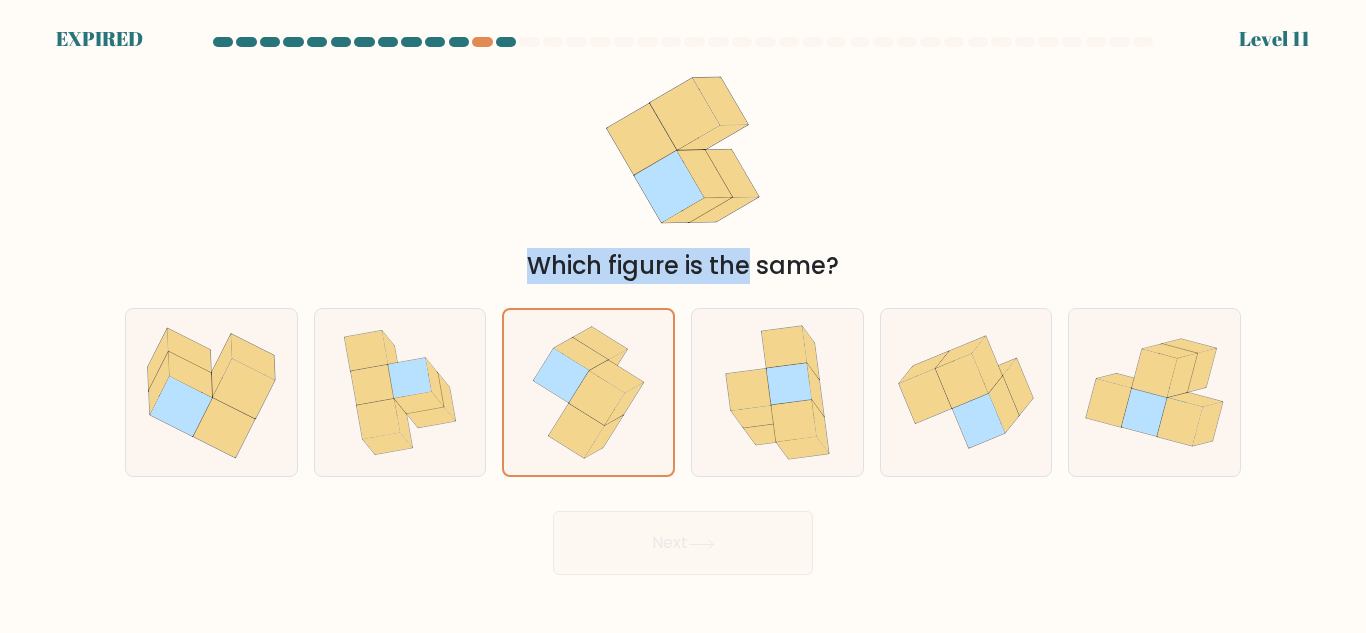drag, startPoint x: 145, startPoint y: 47, endPoint x: 728, endPoint y: 160, distance: 593.85016 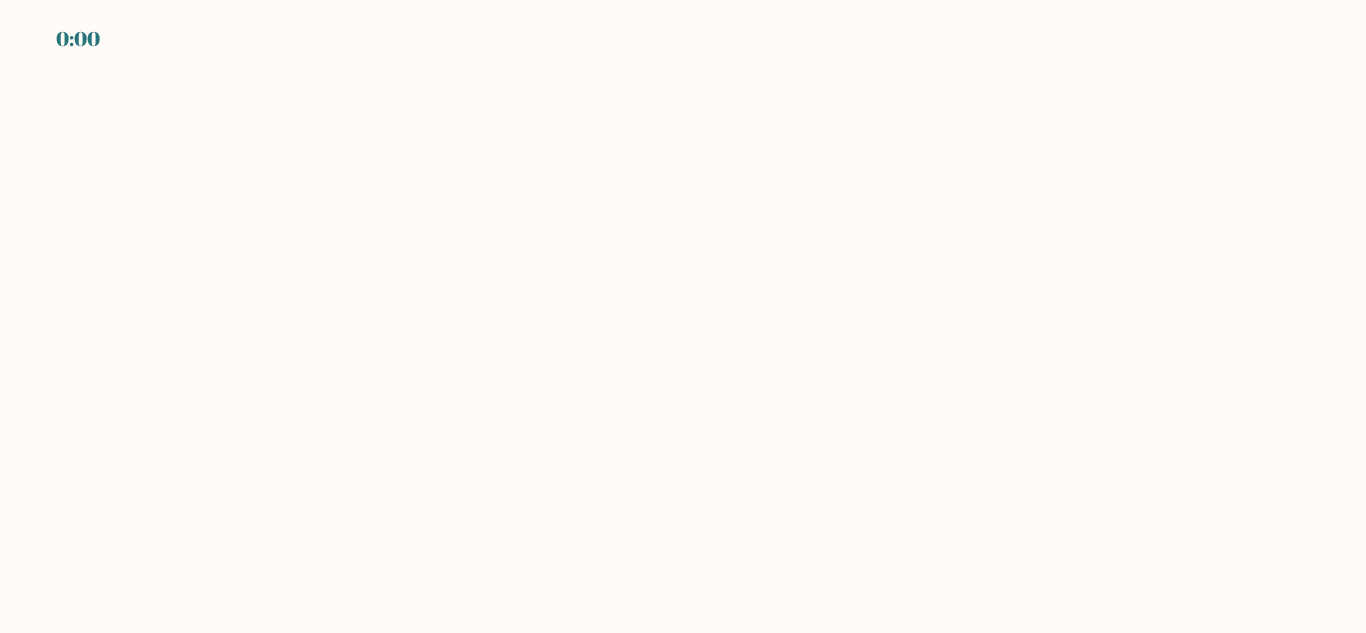 scroll, scrollTop: 0, scrollLeft: 0, axis: both 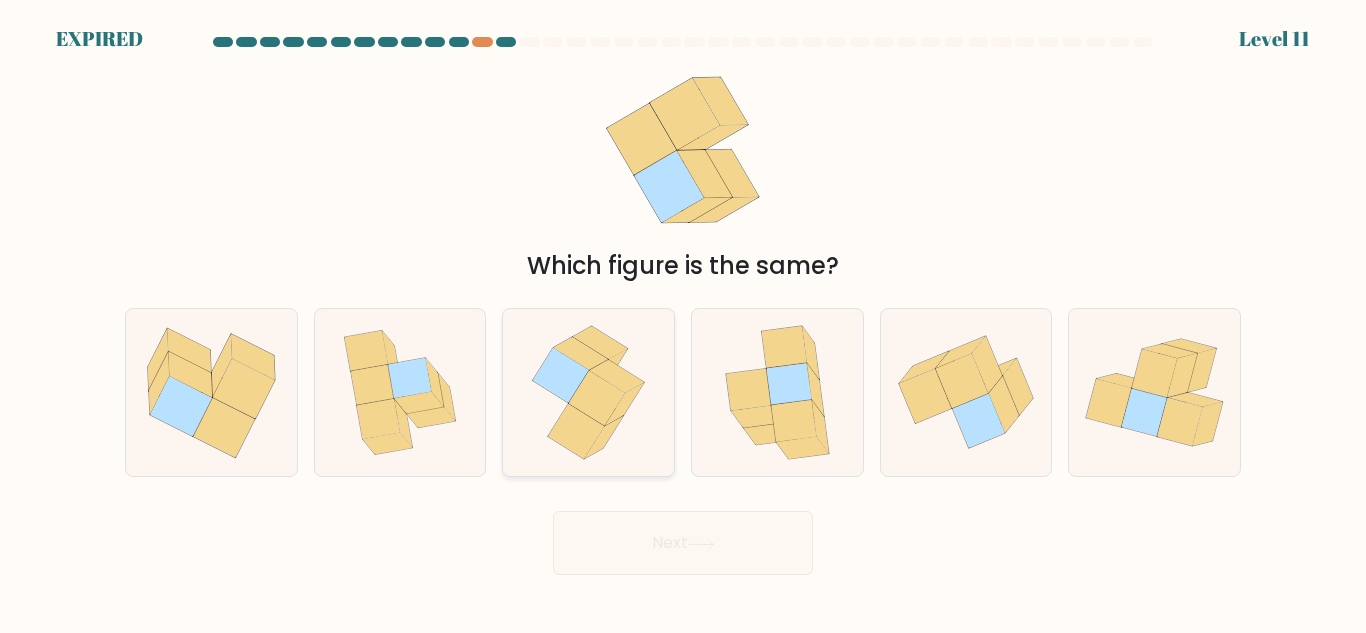 click 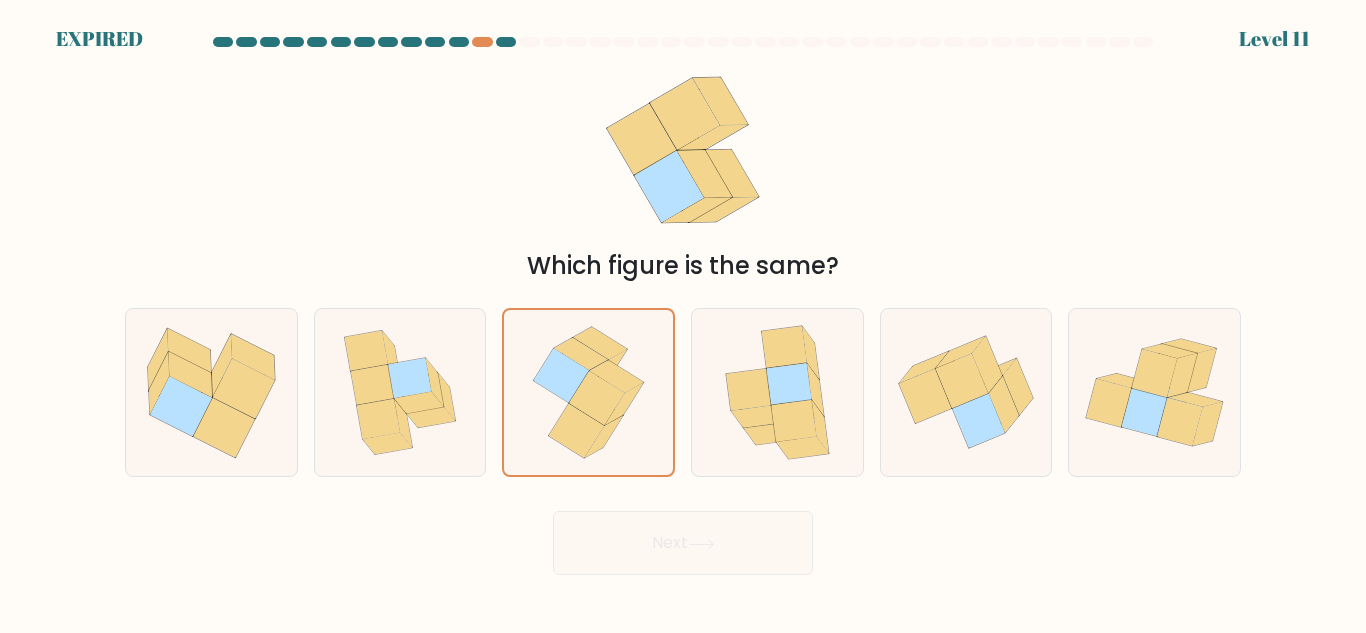 click on "Next" at bounding box center [683, 538] 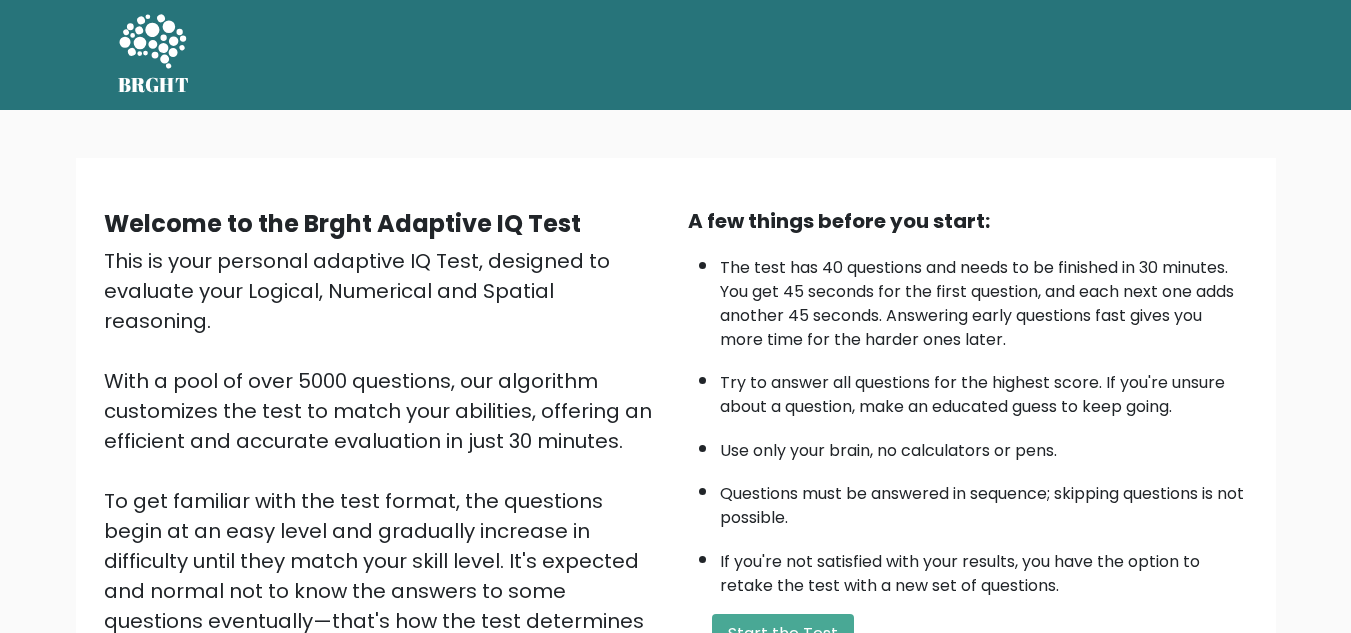 scroll, scrollTop: 276, scrollLeft: 0, axis: vertical 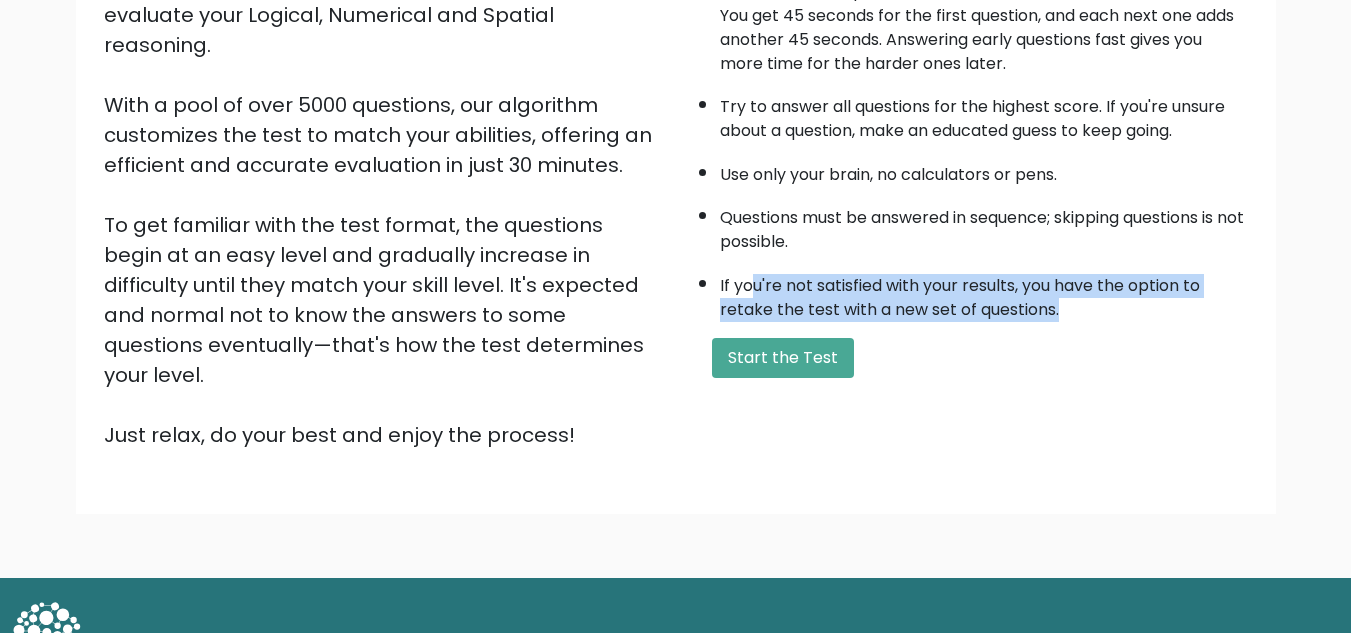 drag, startPoint x: 767, startPoint y: 335, endPoint x: 742, endPoint y: 257, distance: 81.908485 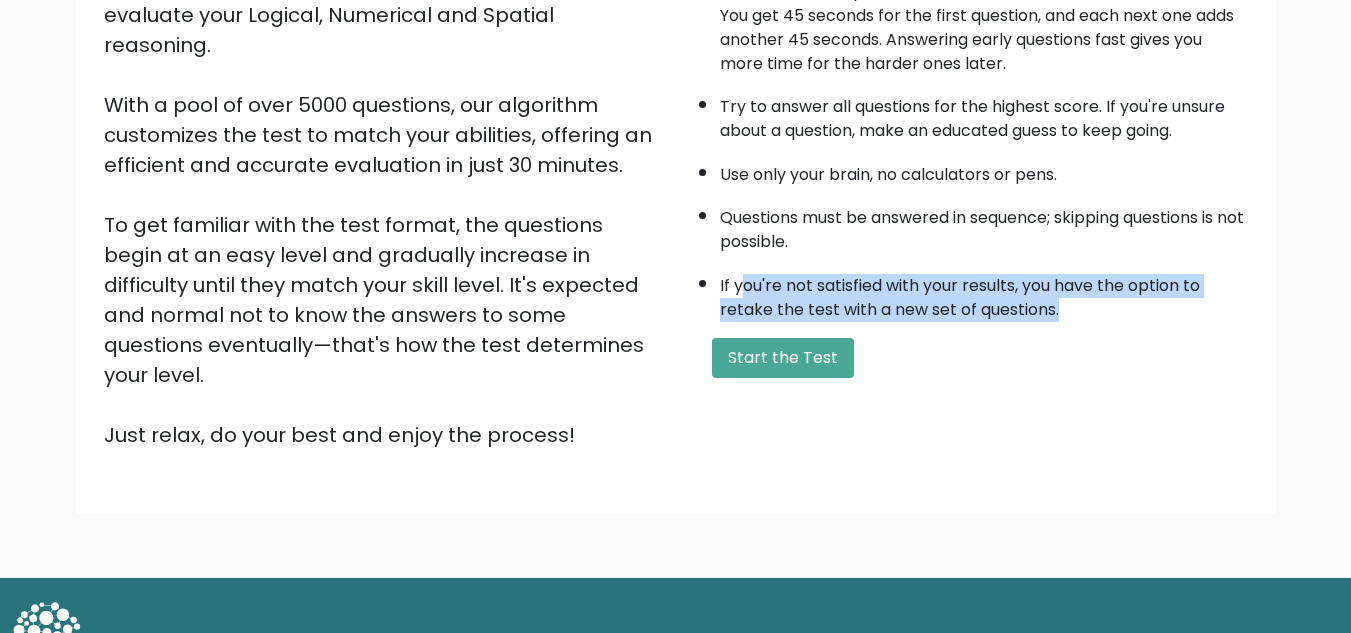 scroll, scrollTop: 283, scrollLeft: 0, axis: vertical 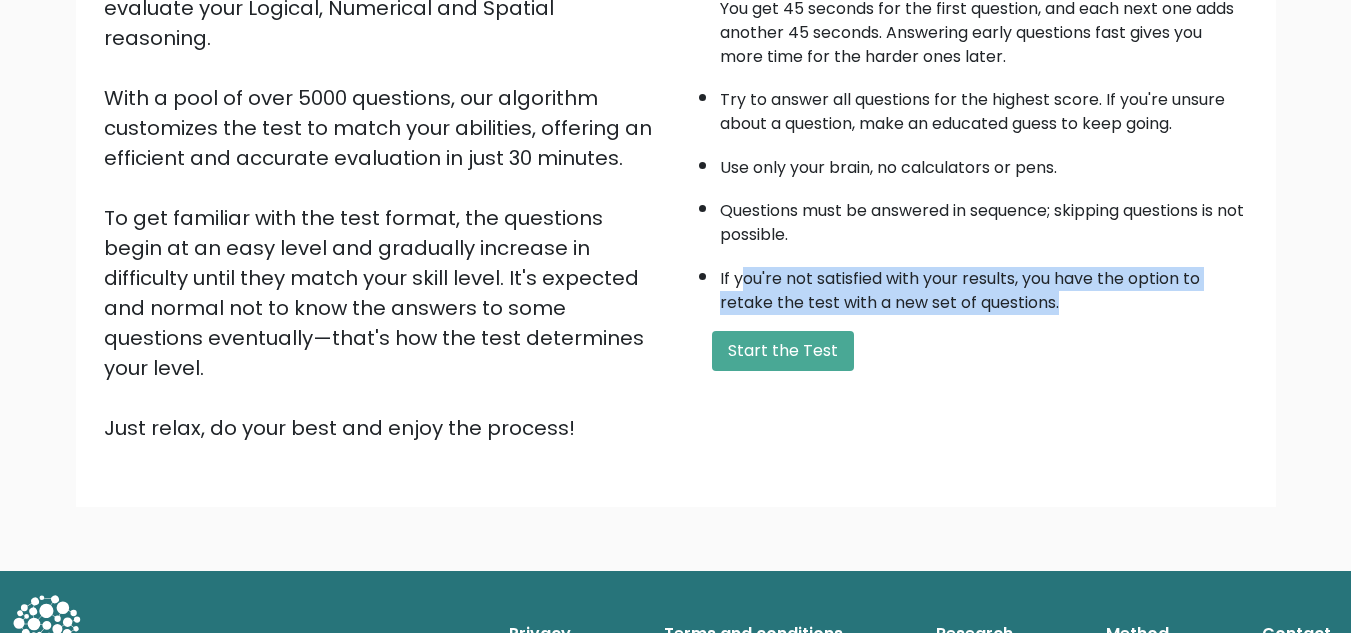 click on "If you're not satisfied with your results, you have the option to retake the test with a new set of questions." at bounding box center [984, 286] 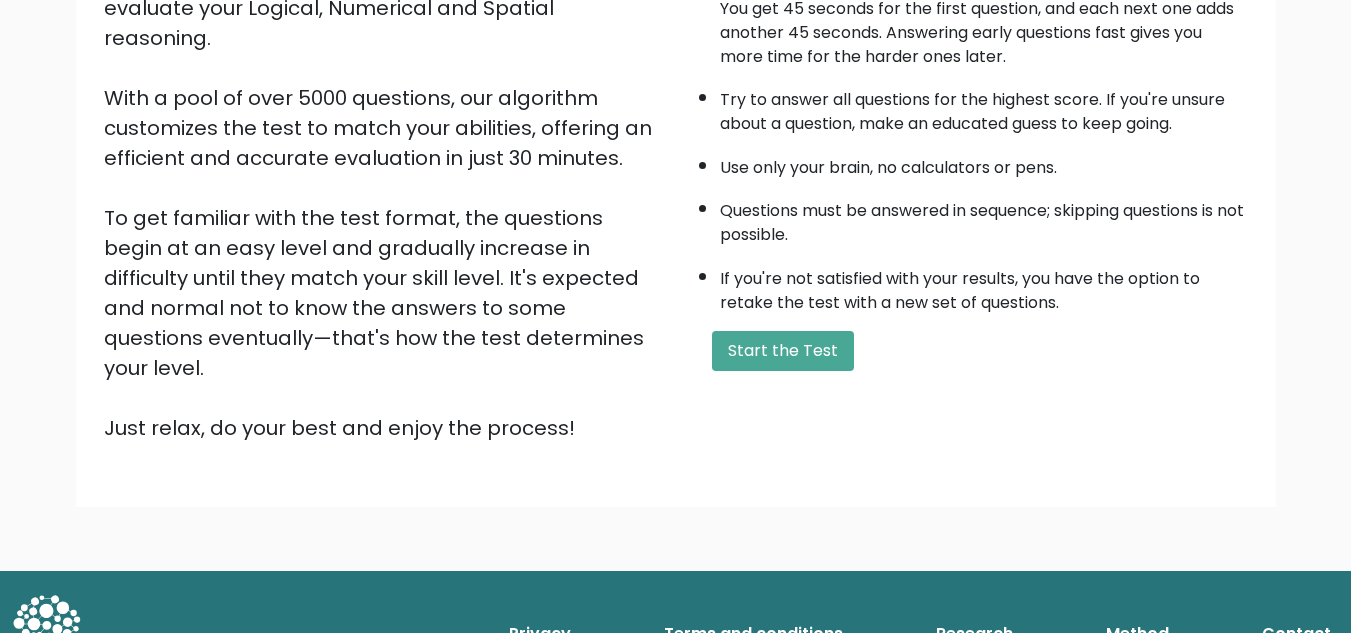 scroll, scrollTop: 0, scrollLeft: 0, axis: both 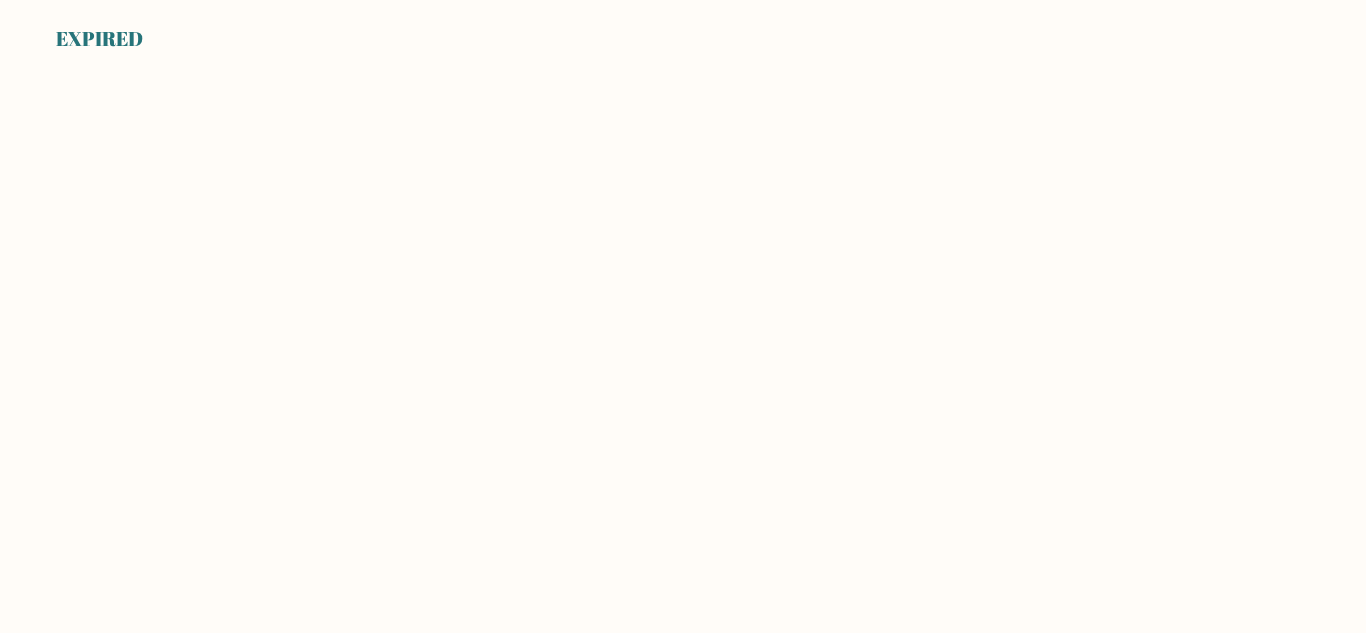 click on "EXPIRED" at bounding box center [99, 39] 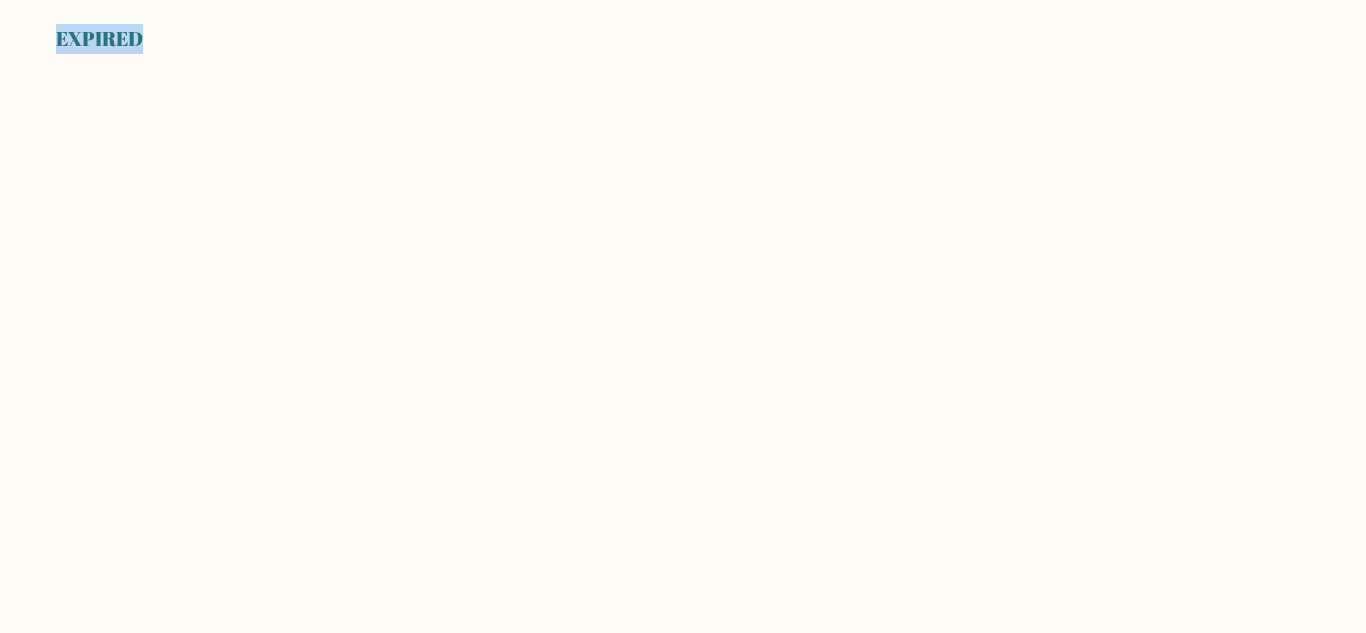 drag, startPoint x: 84, startPoint y: 48, endPoint x: 965, endPoint y: 135, distance: 885.2853 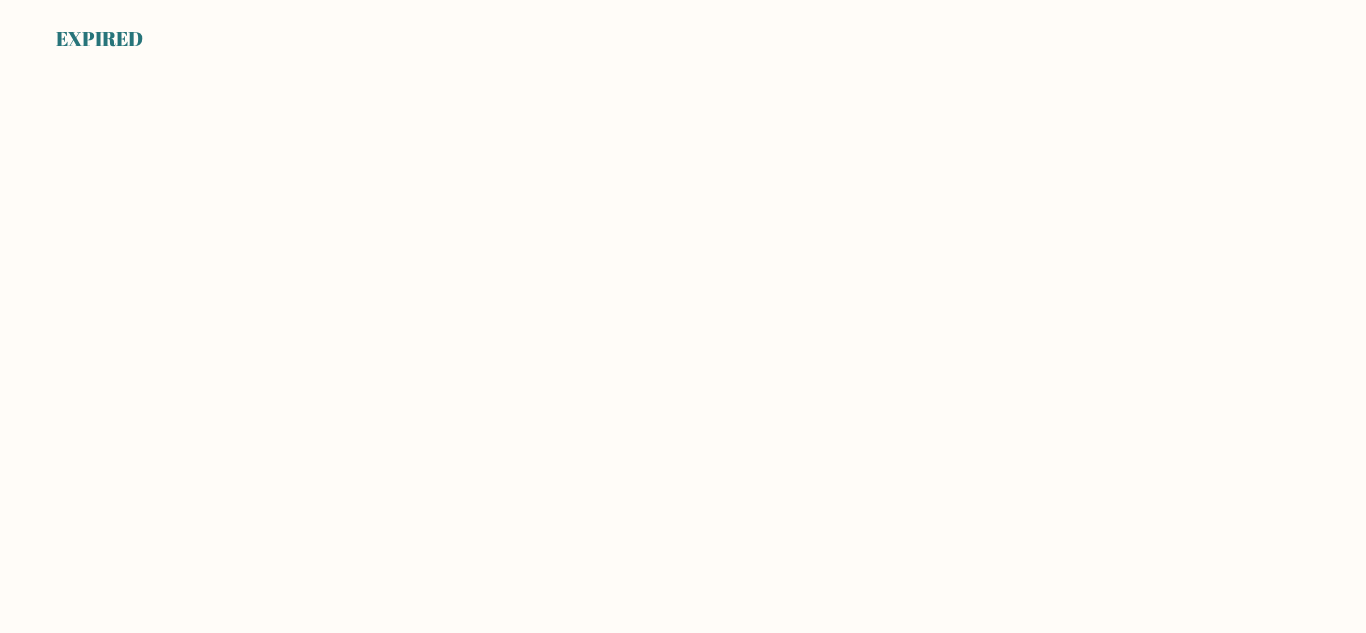 click on "EXPIRED" at bounding box center (683, 316) 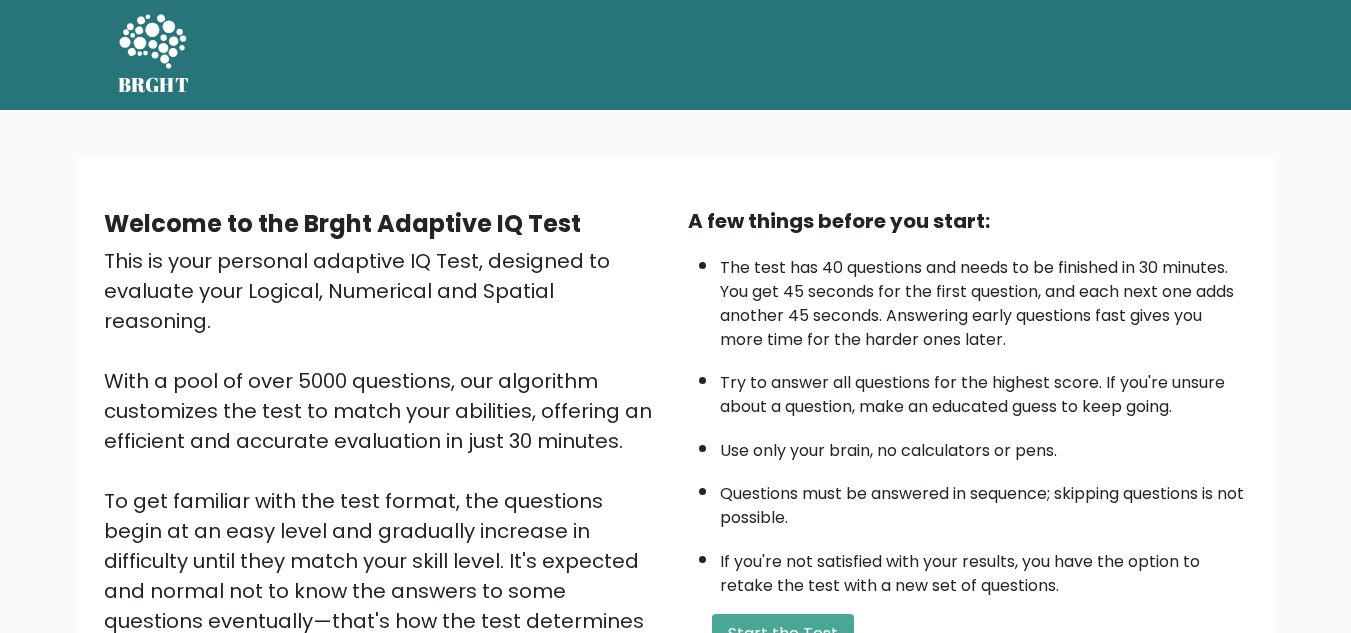 scroll, scrollTop: 0, scrollLeft: 0, axis: both 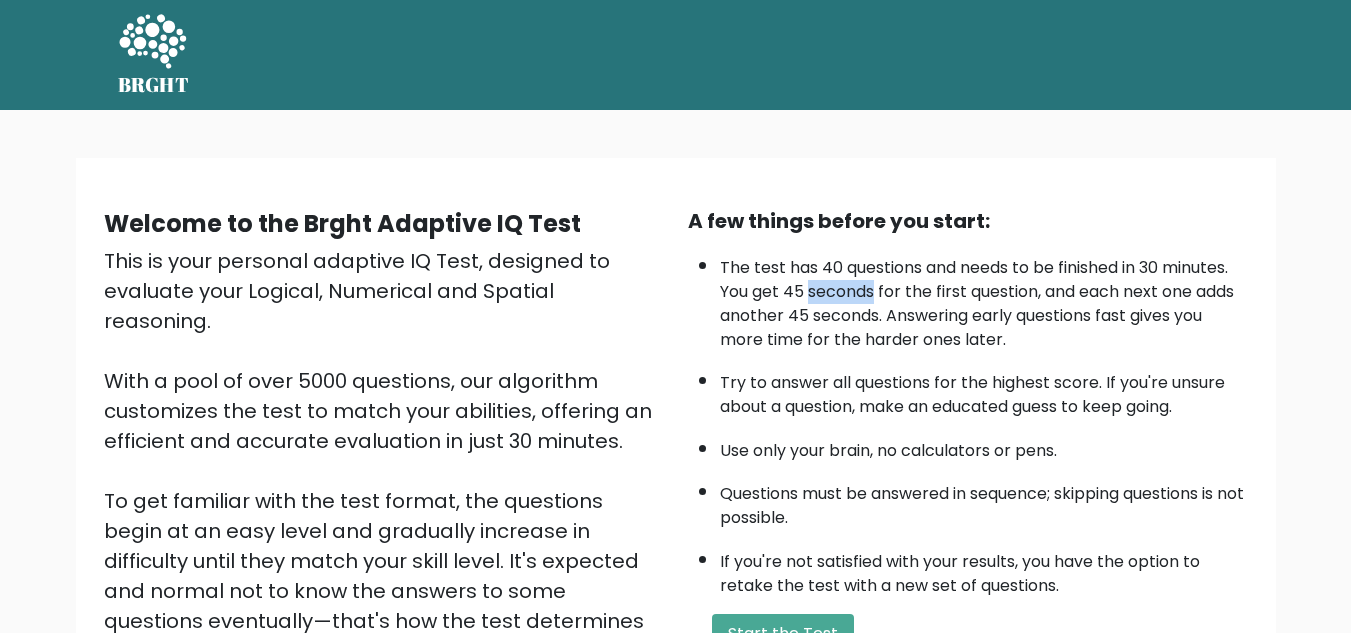 click on "The test has 40 questions and needs to be finished in 30 minutes. You get 45 seconds for the first question, and each next one adds another 45 seconds. Answering early questions fast gives you more time for the harder ones later." at bounding box center (984, 299) 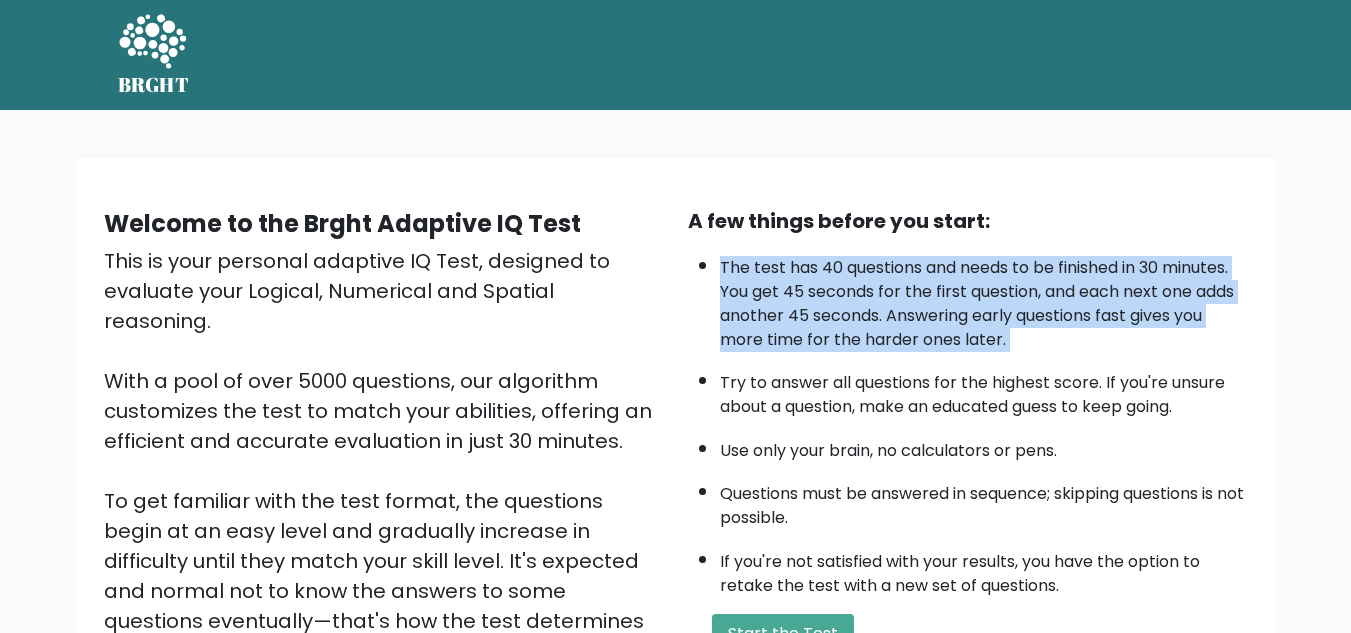 click on "The test has 40 questions and needs to be finished in 30 minutes. You get 45 seconds for the first question, and each next one adds another 45 seconds. Answering early questions fast gives you more time for the harder ones later." at bounding box center (984, 299) 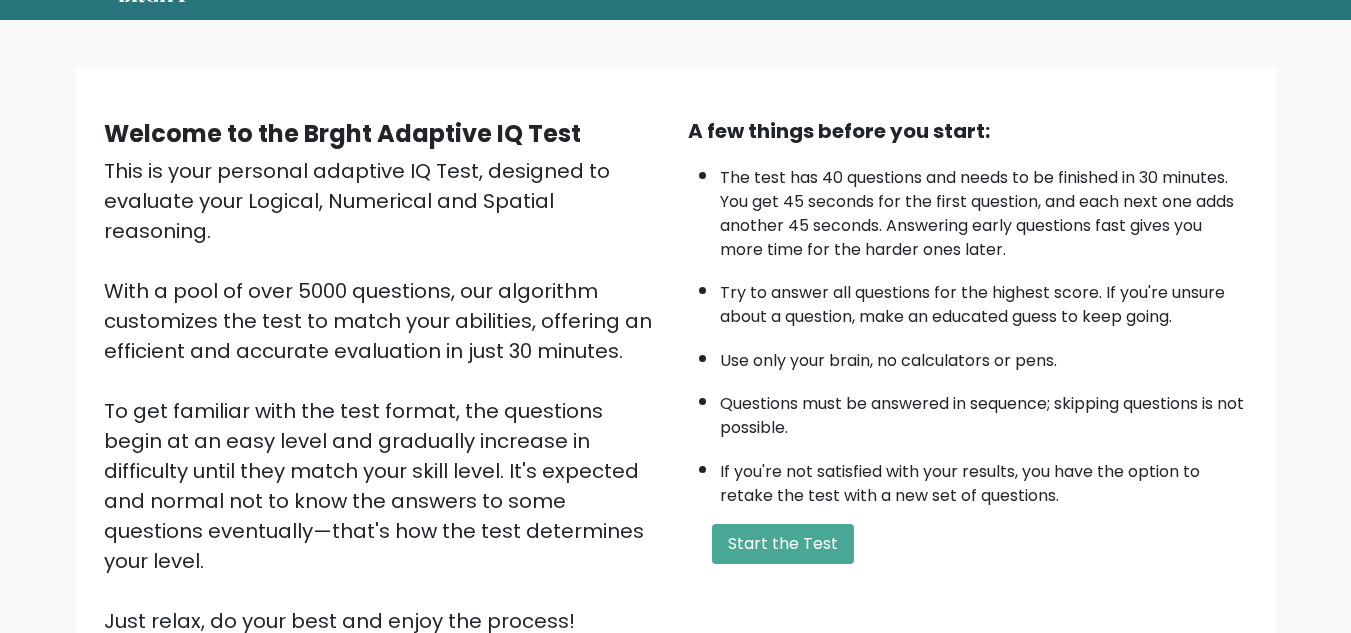 click on "Try to answer all questions for the highest score. If you're unsure about a question, make an educated guess to keep going." at bounding box center (984, 300) 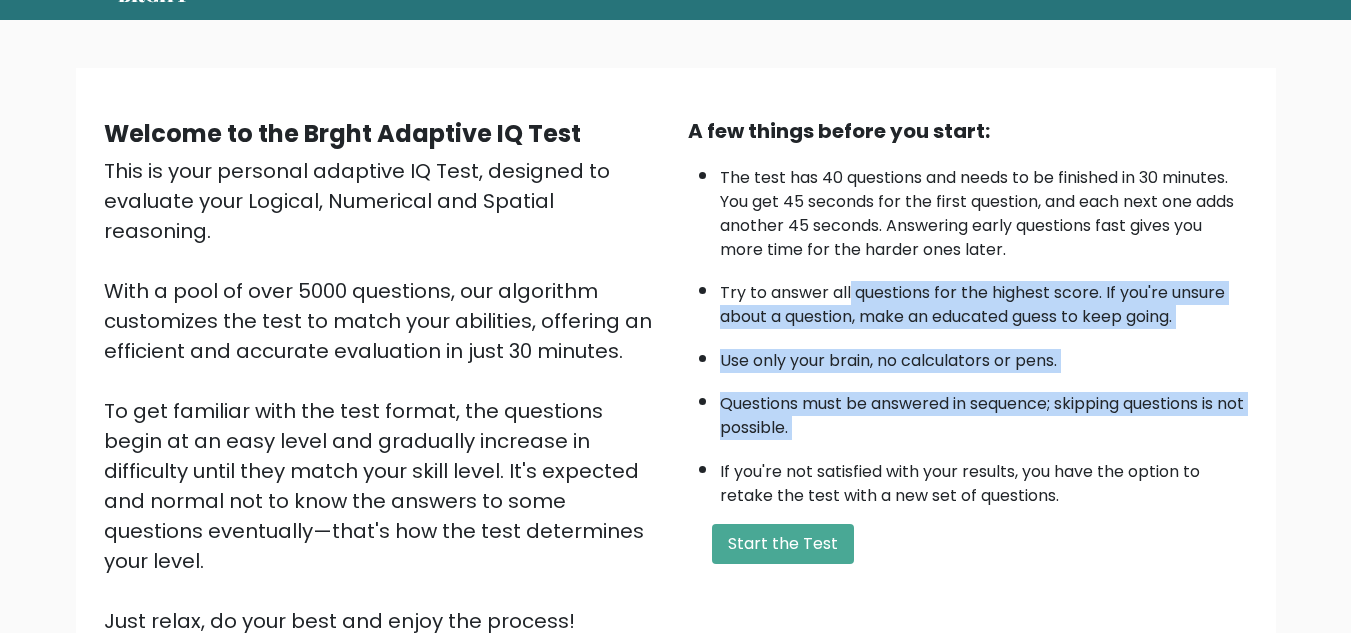 drag, startPoint x: 848, startPoint y: 291, endPoint x: 845, endPoint y: 430, distance: 139.03236 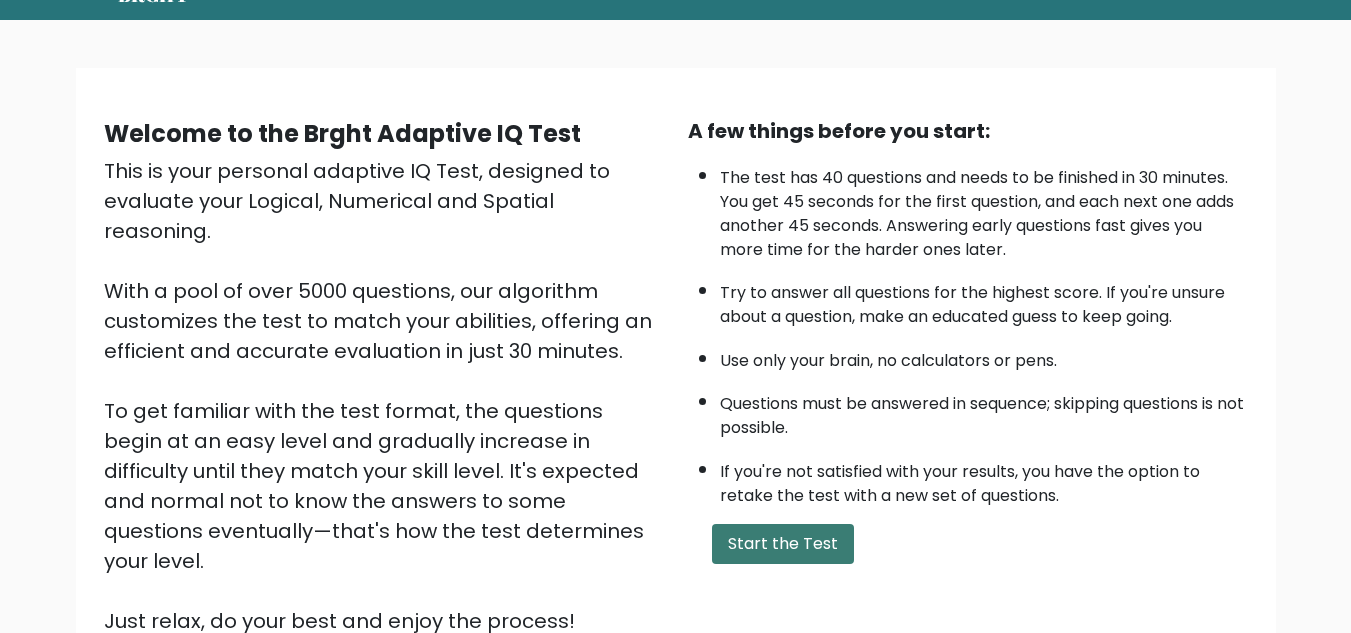 click on "Start the Test" at bounding box center [783, 544] 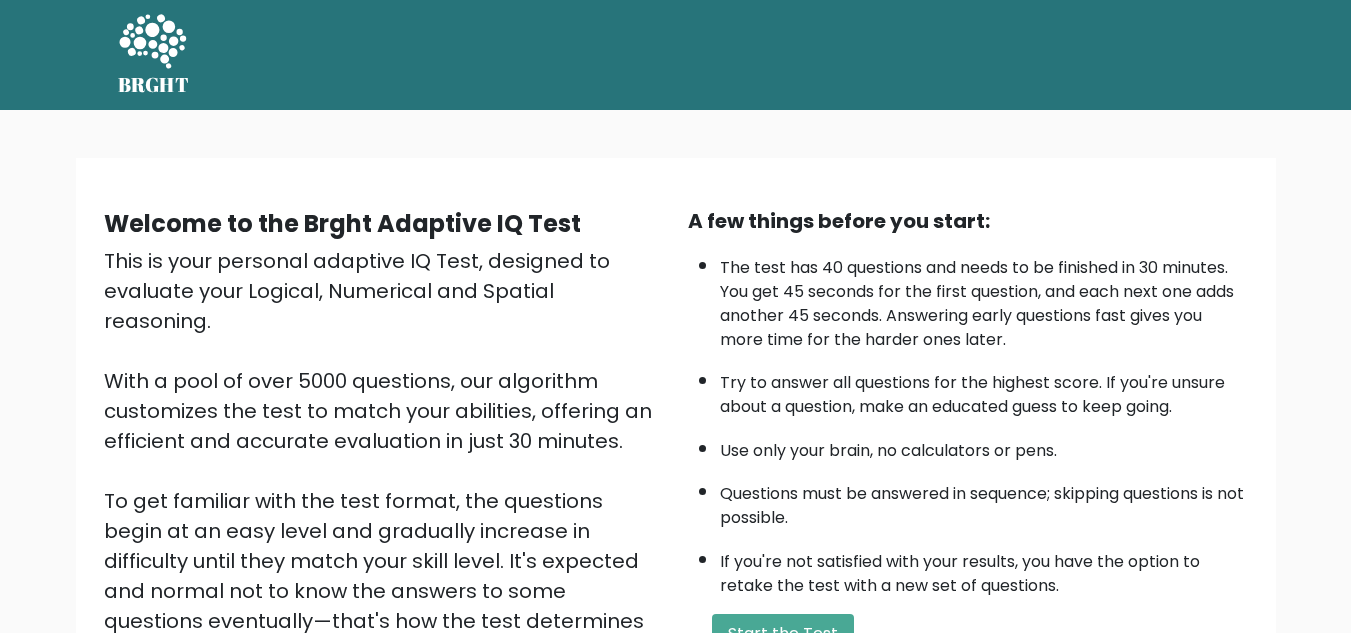 scroll, scrollTop: 283, scrollLeft: 0, axis: vertical 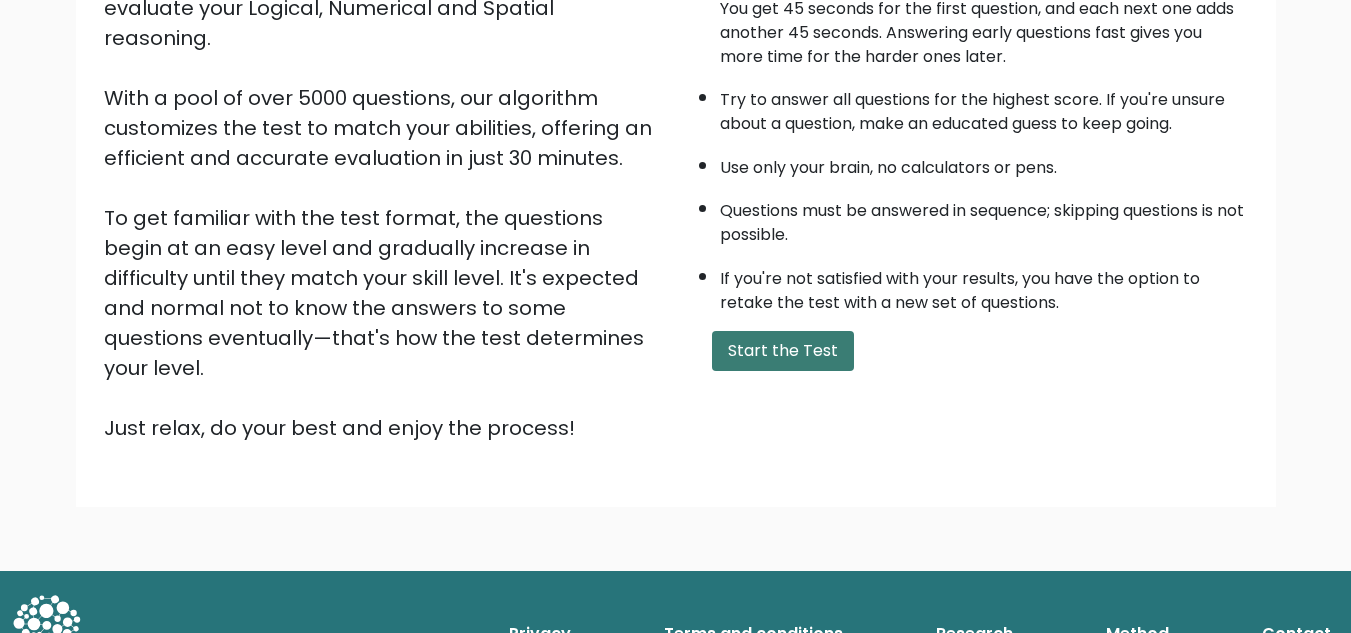 click on "Start the Test" at bounding box center (783, 351) 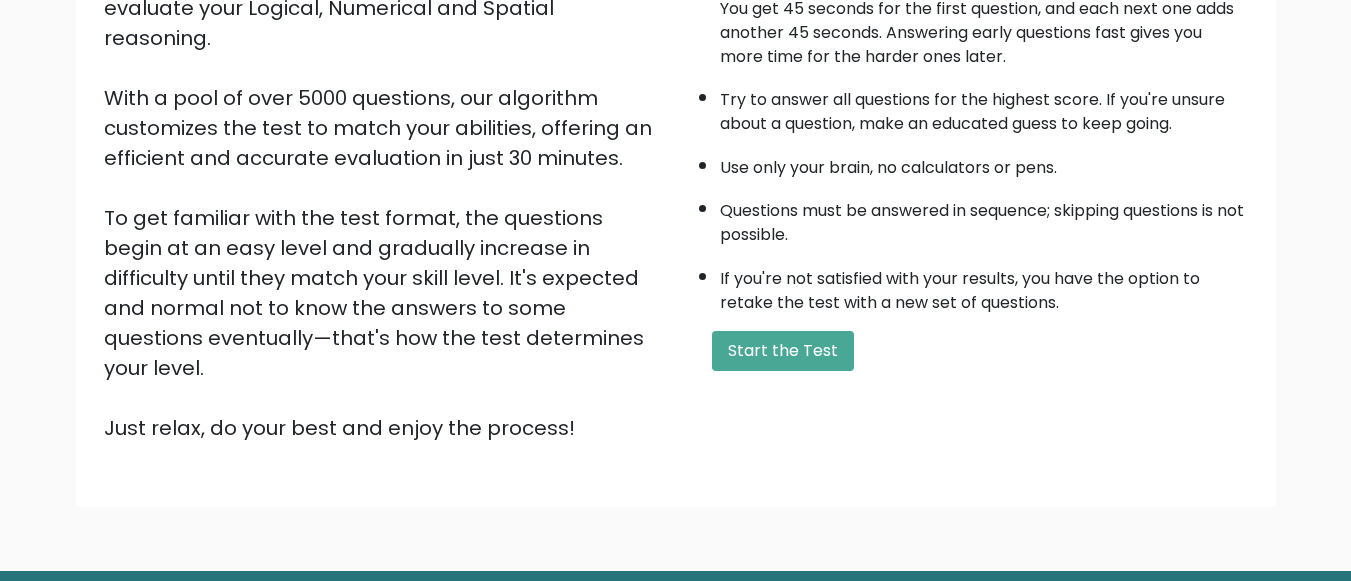 click on "Welcome to the Brght Adaptive IQ Test
This is your personal adaptive IQ Test, designed to evaluate your Logical, Numerical and Spatial reasoning.
With a pool of over 5000 questions, our algorithm customizes the test to match your abilities, offering an efficient and accurate evaluation in just 30 minutes.
To get familiar with the test format, the questions begin at an easy level and gradually increase in difficulty until they match your skill level. It's expected and normal not to know the answers to some questions eventually—that's how the test determines your level.
Just relax, do your best and enjoy the process!
A few things before you start:" at bounding box center (676, 191) 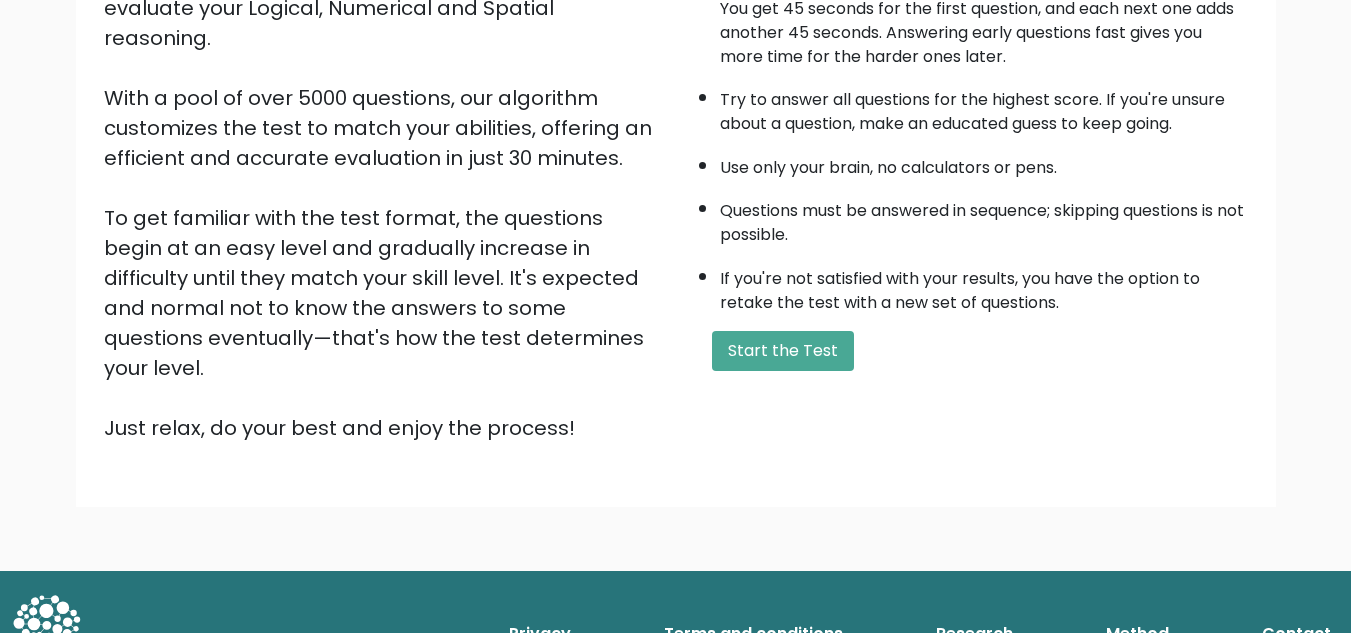 click on "This is your personal adaptive IQ Test, designed to evaluate your Logical, Numerical and Spatial reasoning.
With a pool of over 5000 questions, our algorithm customizes the test to match your abilities, offering an efficient and accurate evaluation in just 30 minutes.
To get familiar with the test format, the questions begin at an easy level and gradually increase in difficulty until they match your skill level. It's expected and normal not to know the answers to some questions eventually—that's how the test determines your level.
Just relax, do your best and enjoy the process!" at bounding box center (384, 203) 